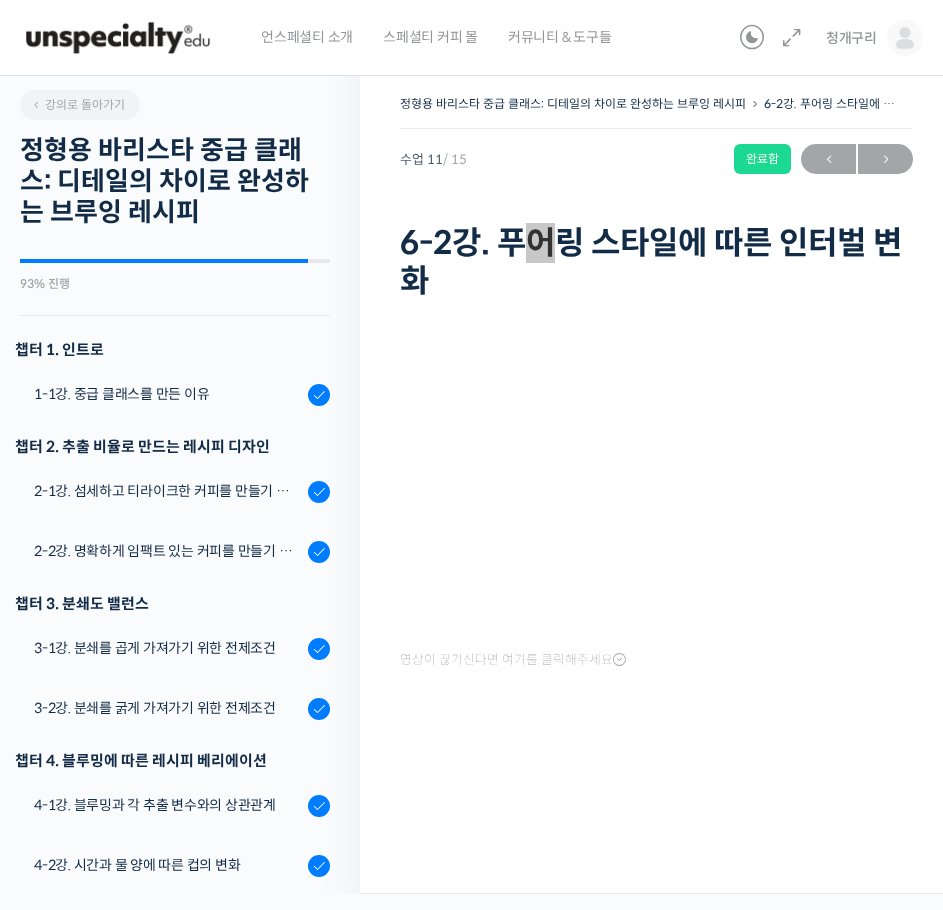scroll, scrollTop: 0, scrollLeft: 0, axis: both 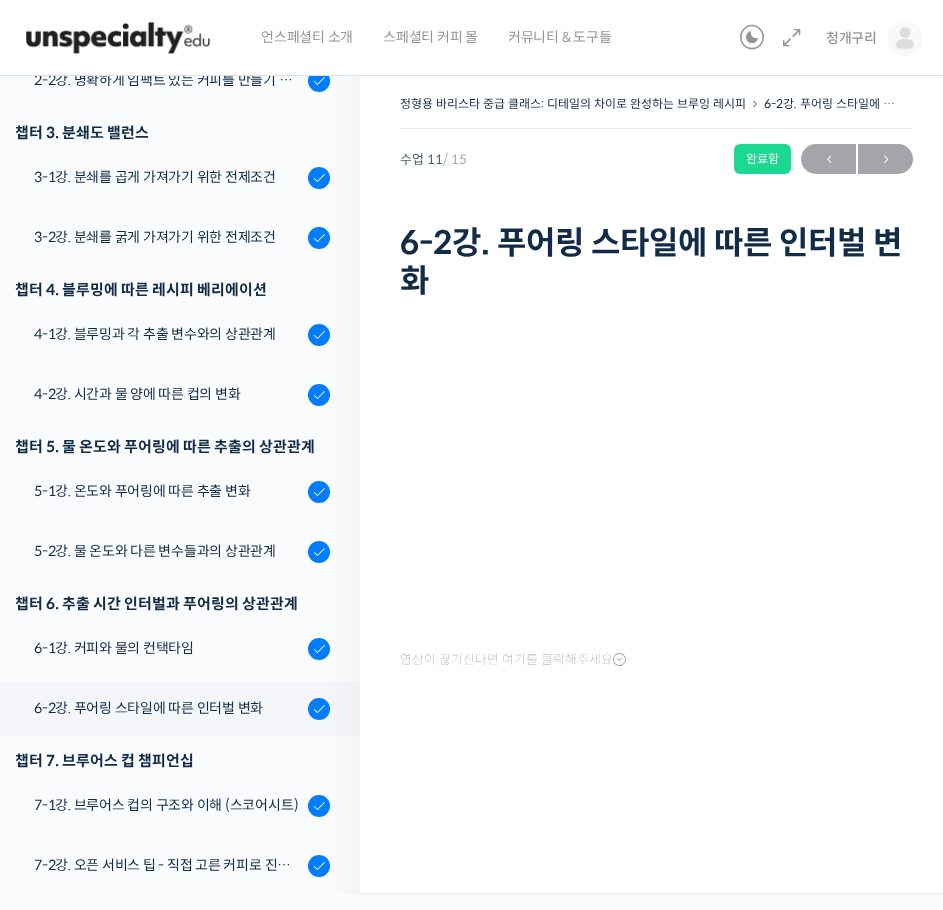drag, startPoint x: 586, startPoint y: 748, endPoint x: 631, endPoint y: 760, distance: 46.572525 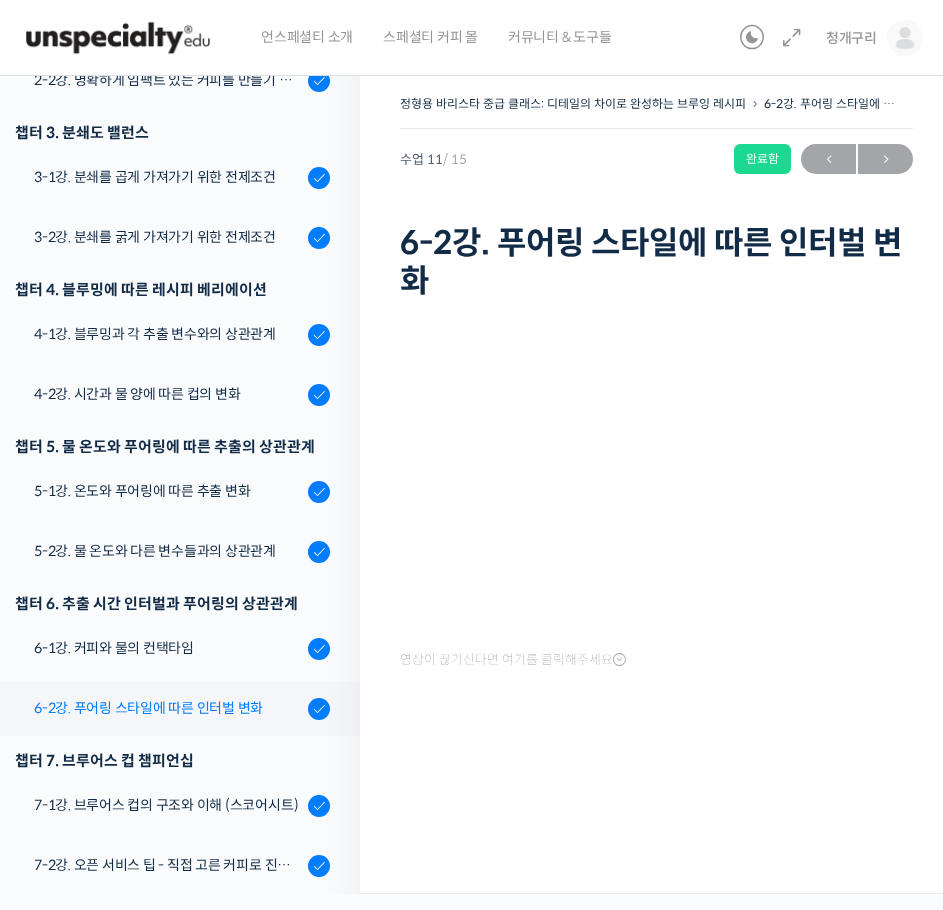 scroll, scrollTop: 641, scrollLeft: 0, axis: vertical 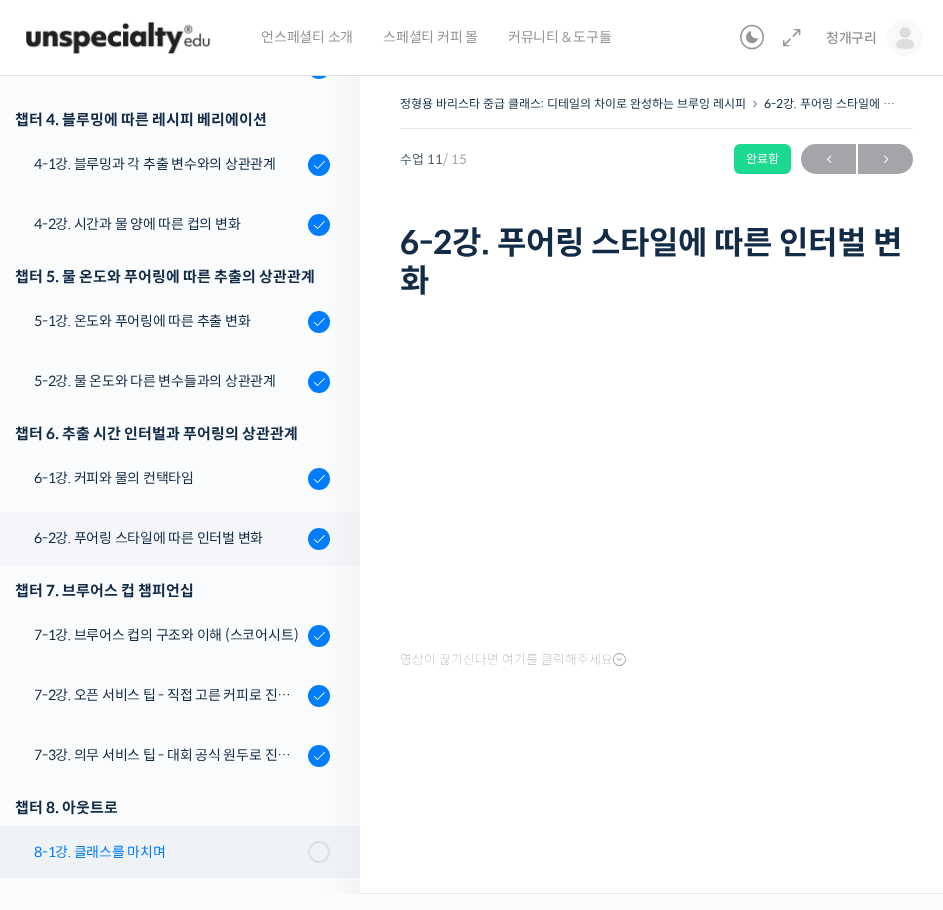 click on "8-1강. 클래스를 마치며" at bounding box center [175, 852] 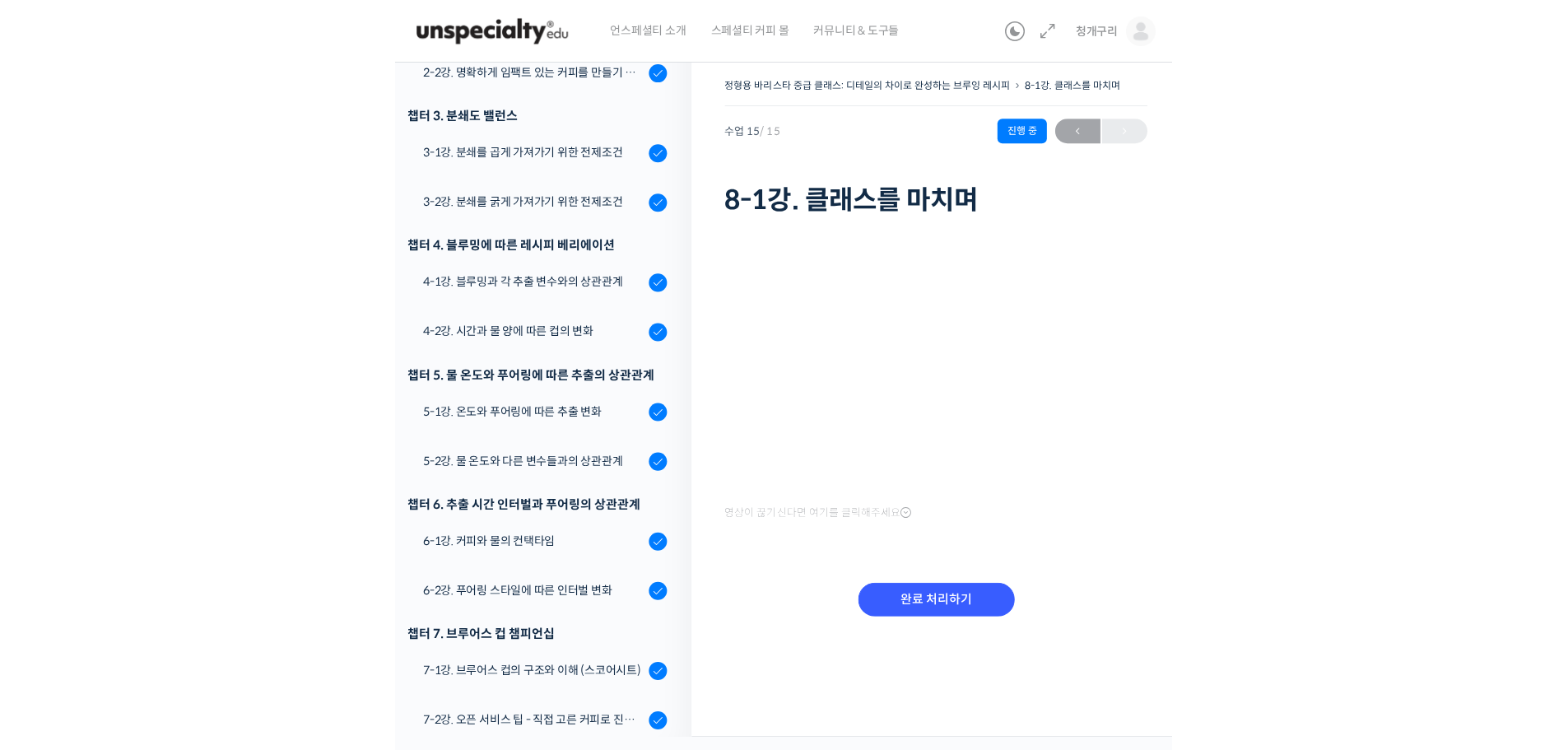 scroll, scrollTop: 0, scrollLeft: 0, axis: both 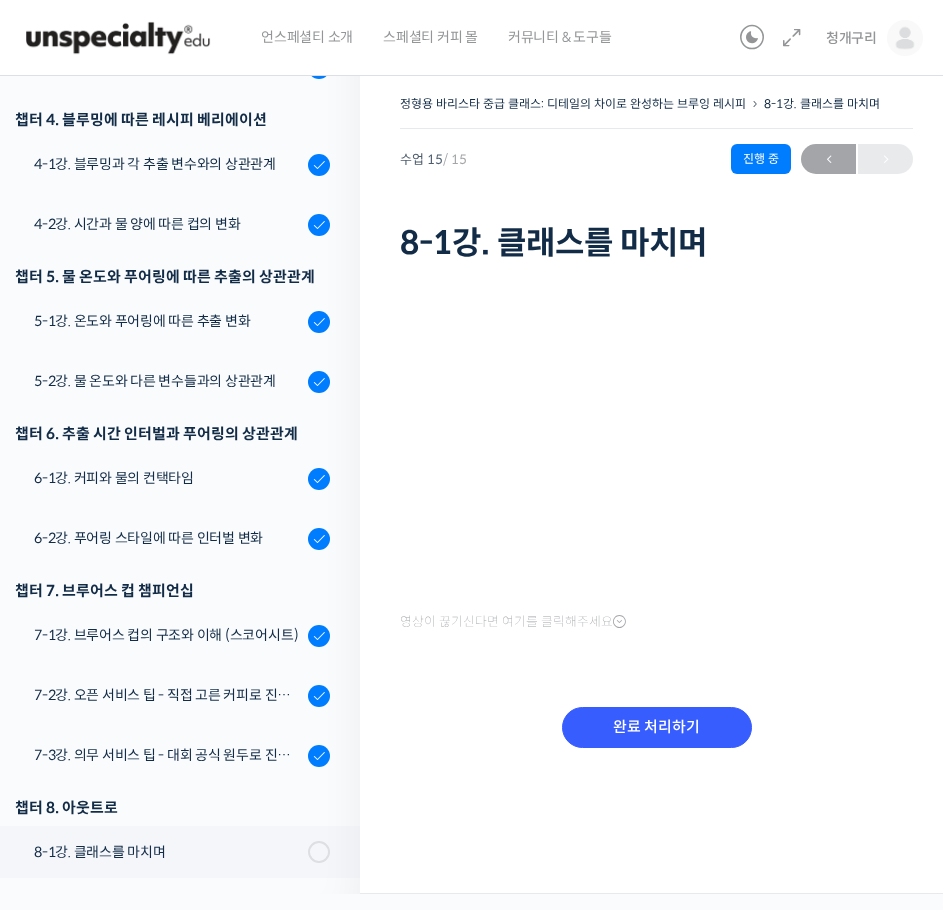 click on "영상이 끊기신다면 여기를 클릭해주세요" at bounding box center (656, 472) 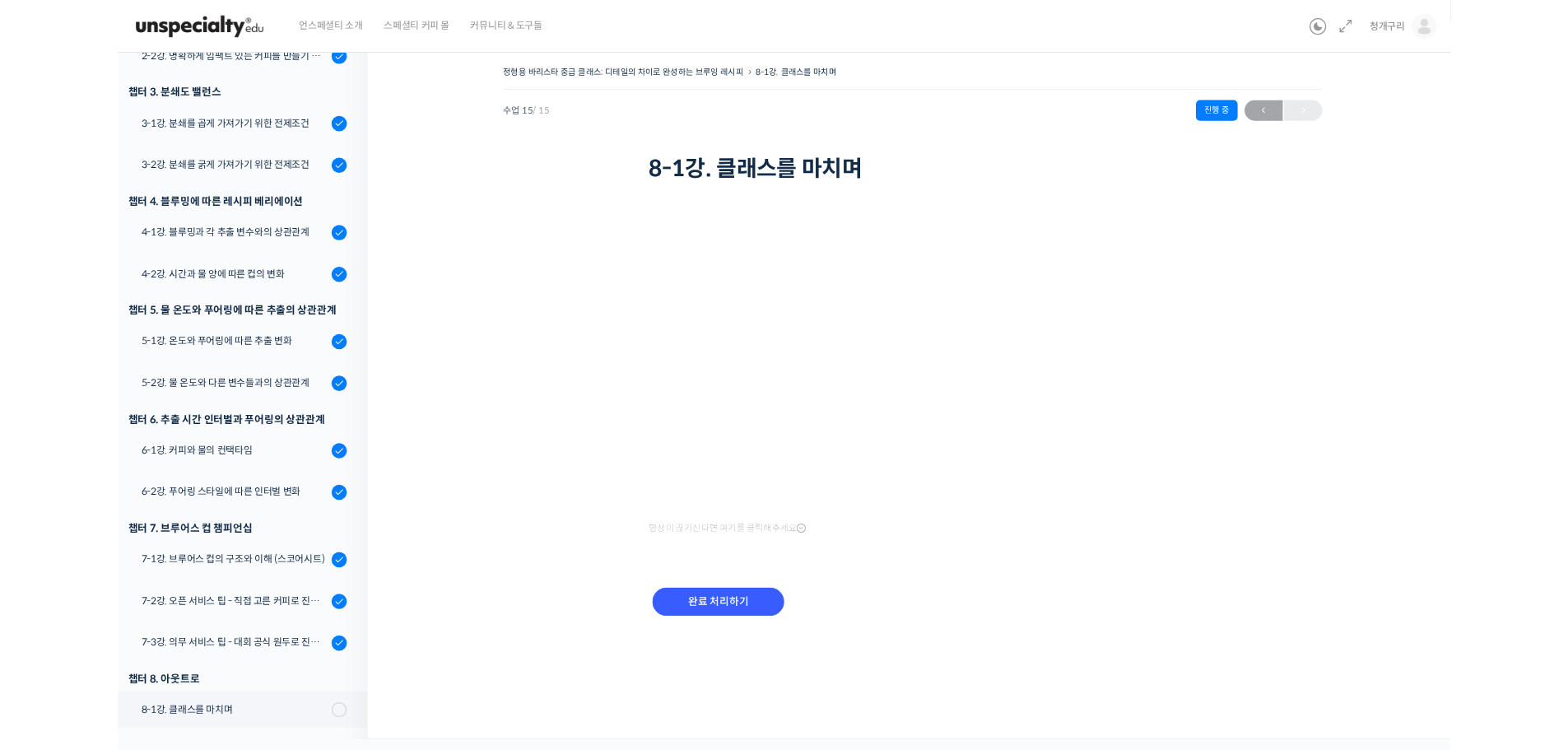 scroll, scrollTop: 388, scrollLeft: 0, axis: vertical 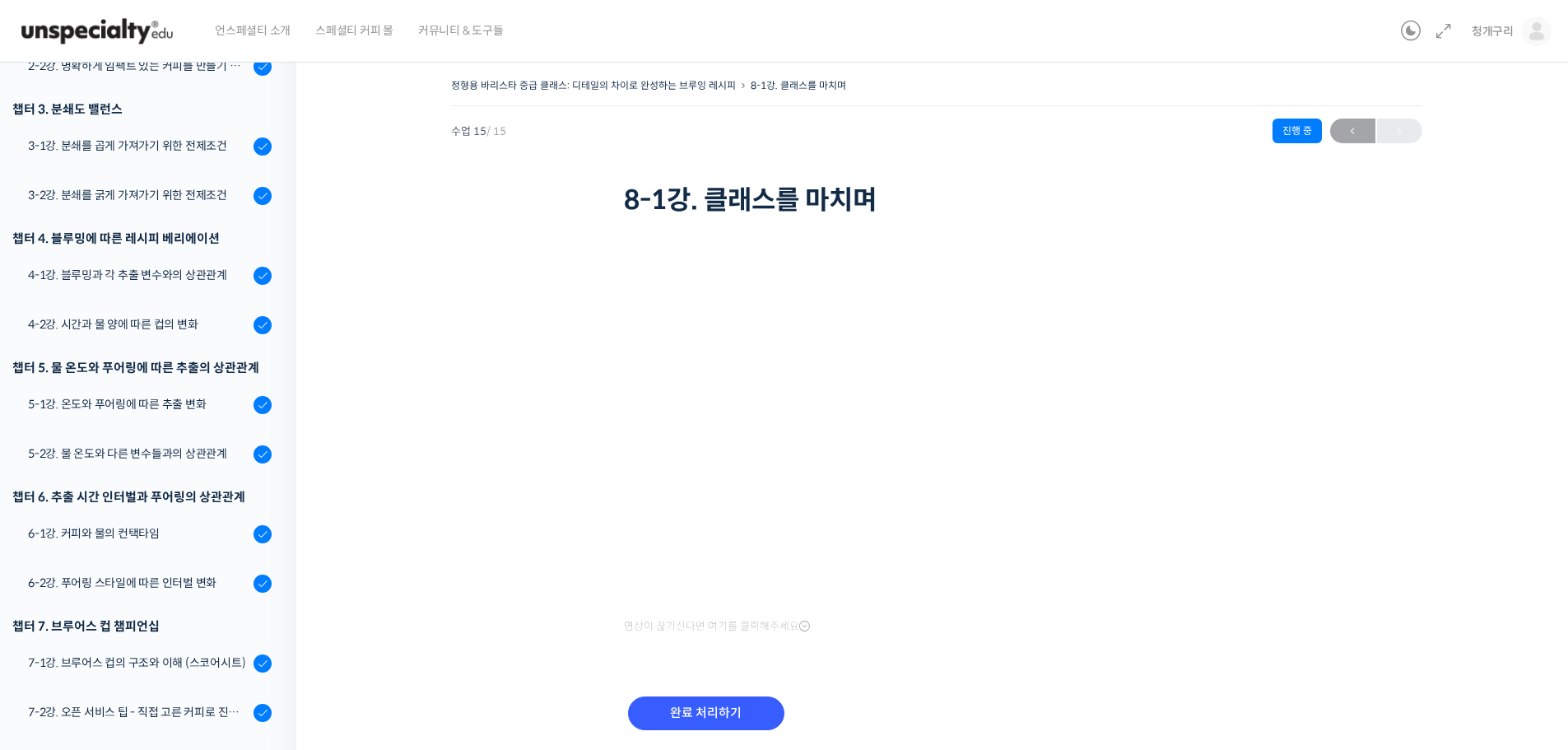 click on "정형용 바리스타 중급 클래스: 디테일의 차이로 완성하는 브루잉 레시피
8-1강. 클래스를 마치며
진행 중
수업 15  / 15
진행 중
←  이전
8-1강. 클래스를 마치며
영상이 끊기신다면 여기를 클릭해주세요
완료 처리하기" at bounding box center [936, 424] 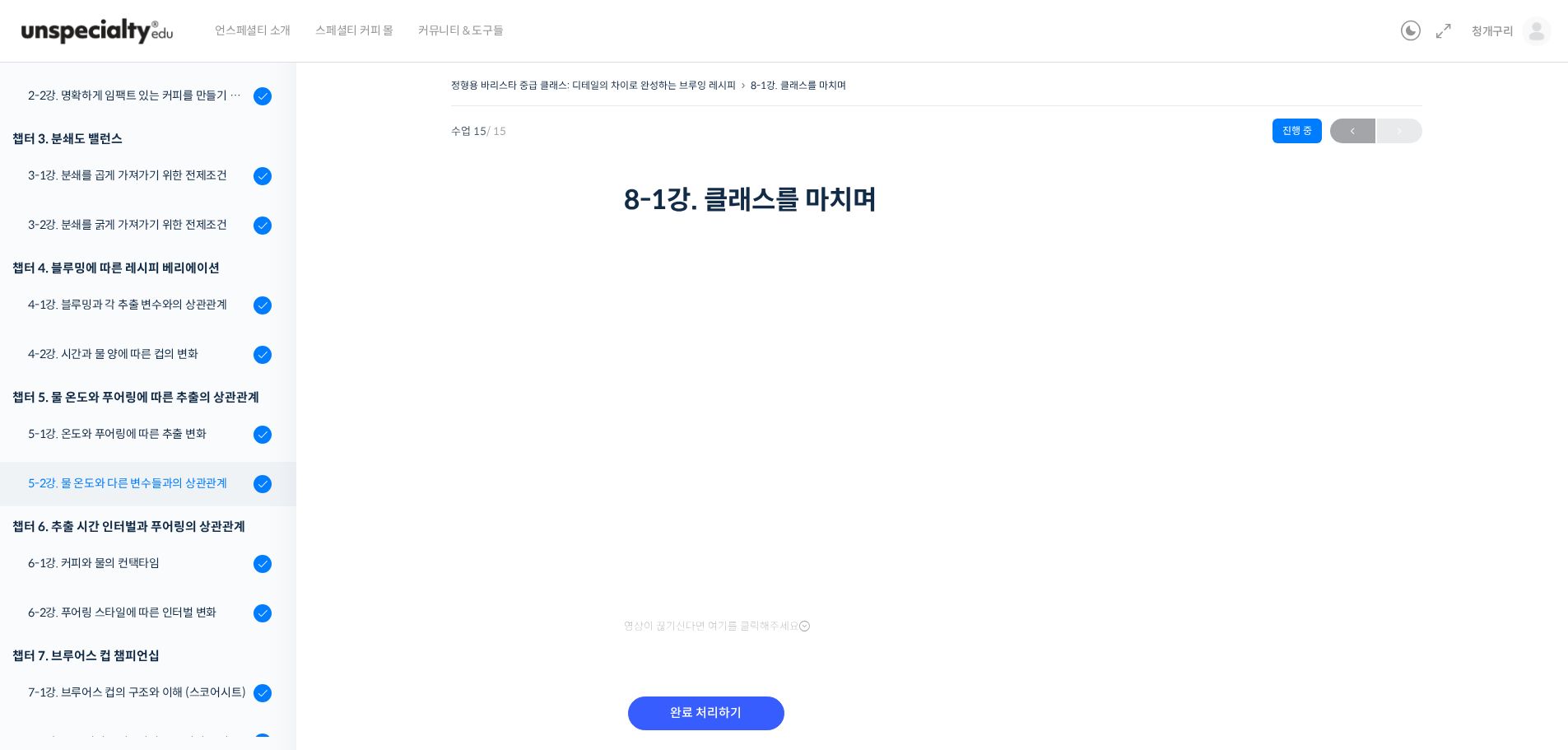 scroll, scrollTop: 527, scrollLeft: 0, axis: vertical 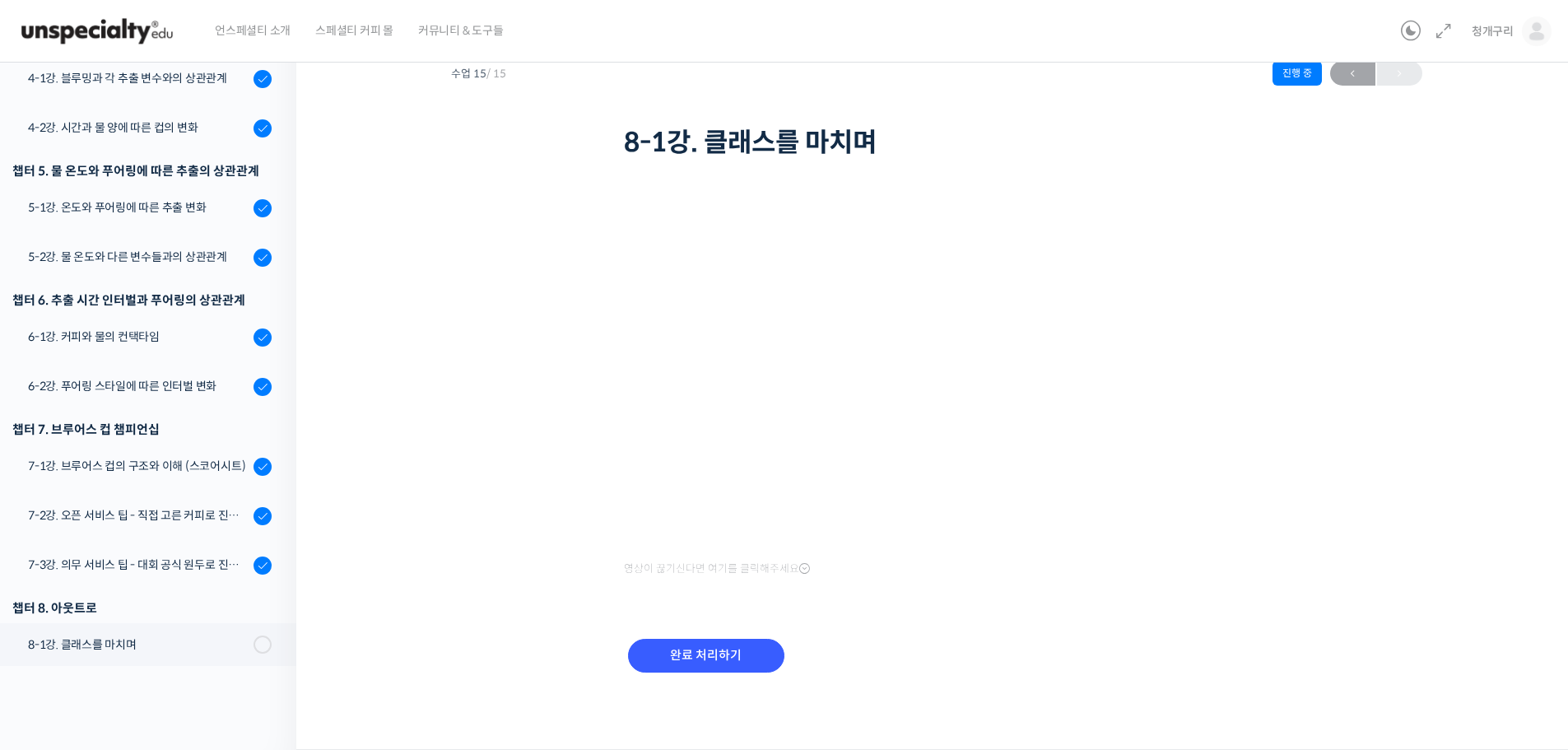 click on "정형용 바리스타 중급 클래스: 디테일의 차이로 완성하는 브루잉 레시피
8-1강. 클래스를 마치며
진행 중
수업 15  / 15
진행 중
←  이전
8-1강. 클래스를 마치며
영상이 끊기신다면 여기를 클릭해주세요
완료 처리하기" at bounding box center [936, 370] 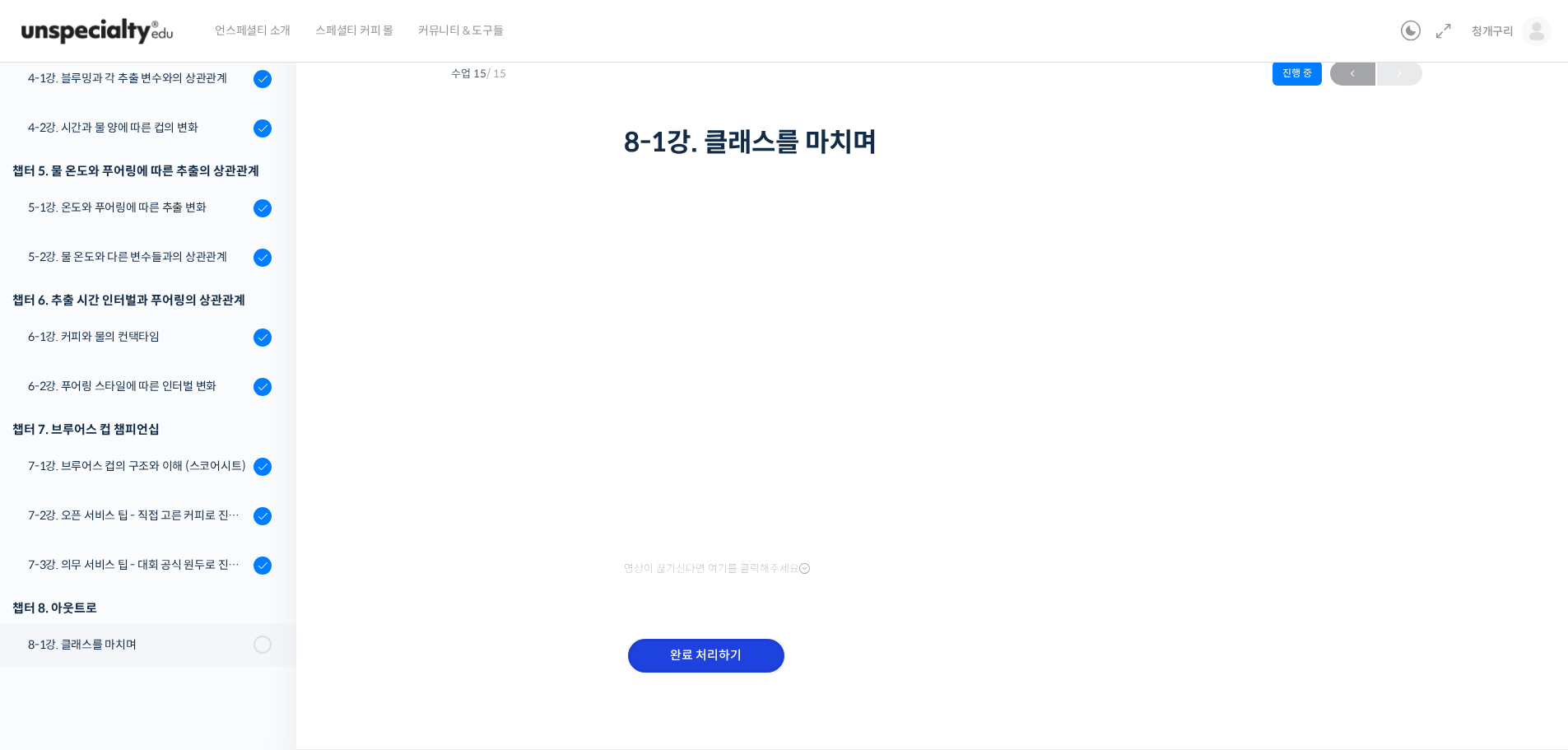 drag, startPoint x: 742, startPoint y: 668, endPoint x: 739, endPoint y: 655, distance: 13.341664 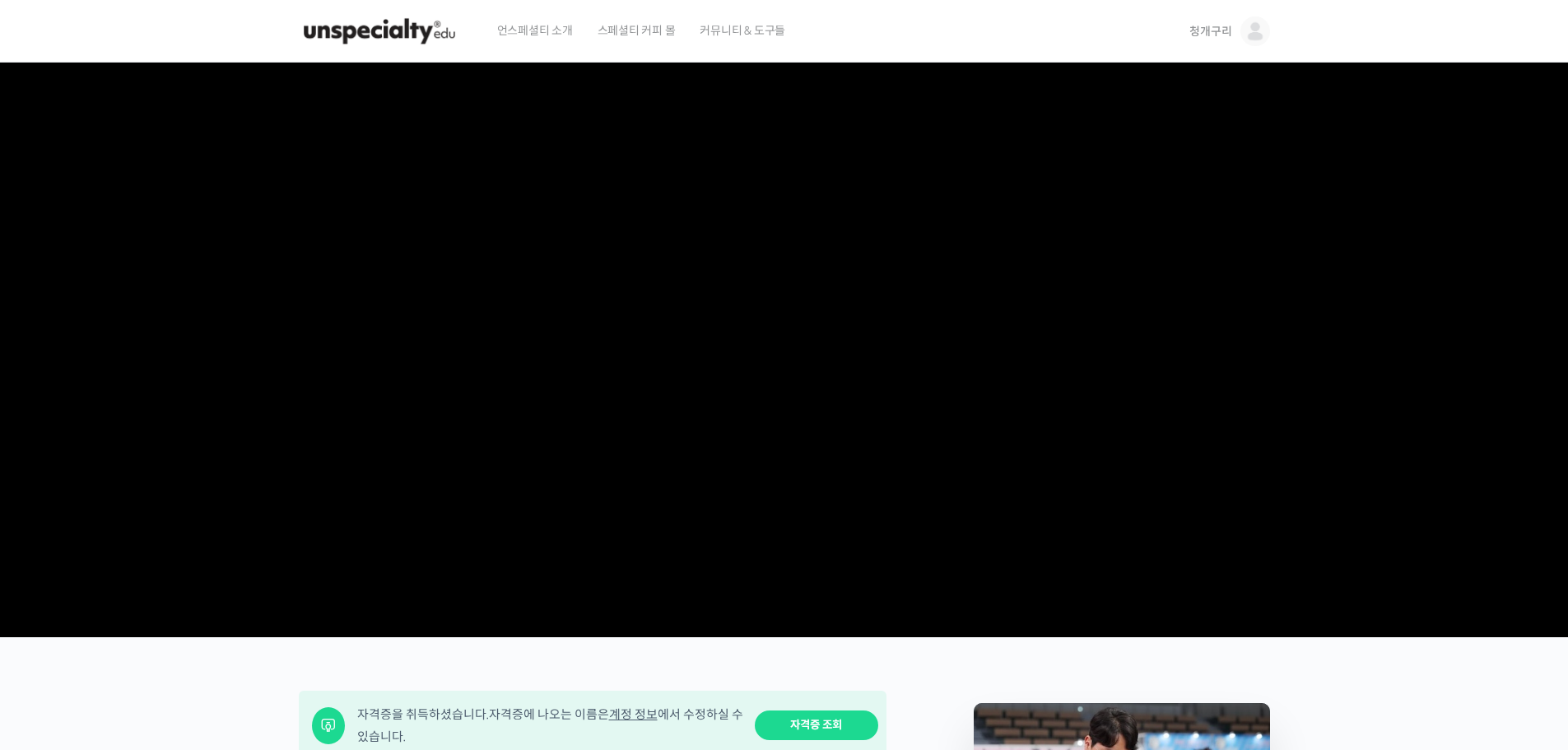 scroll, scrollTop: 0, scrollLeft: 0, axis: both 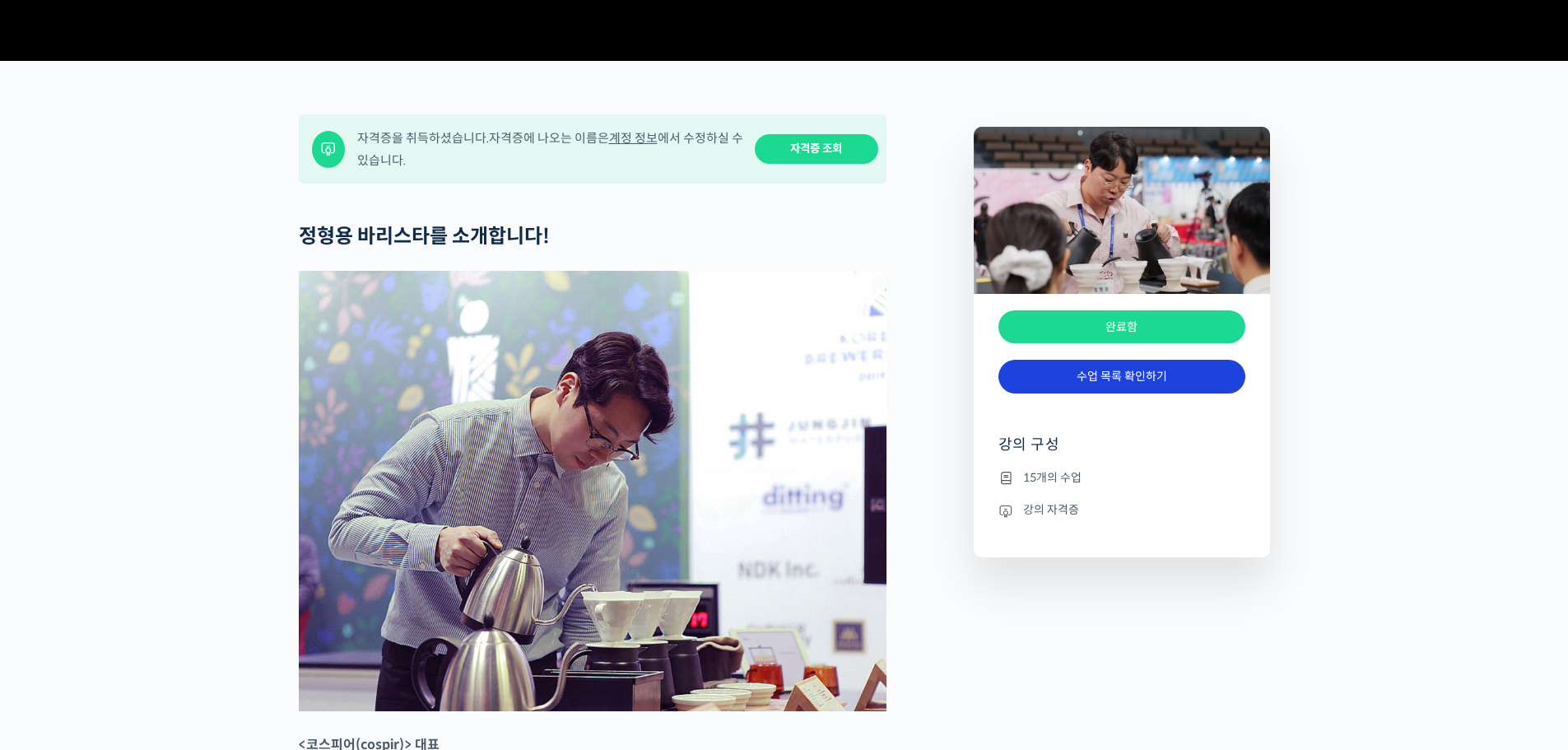 click on "수업 목록 확인하기" at bounding box center [1122, 376] 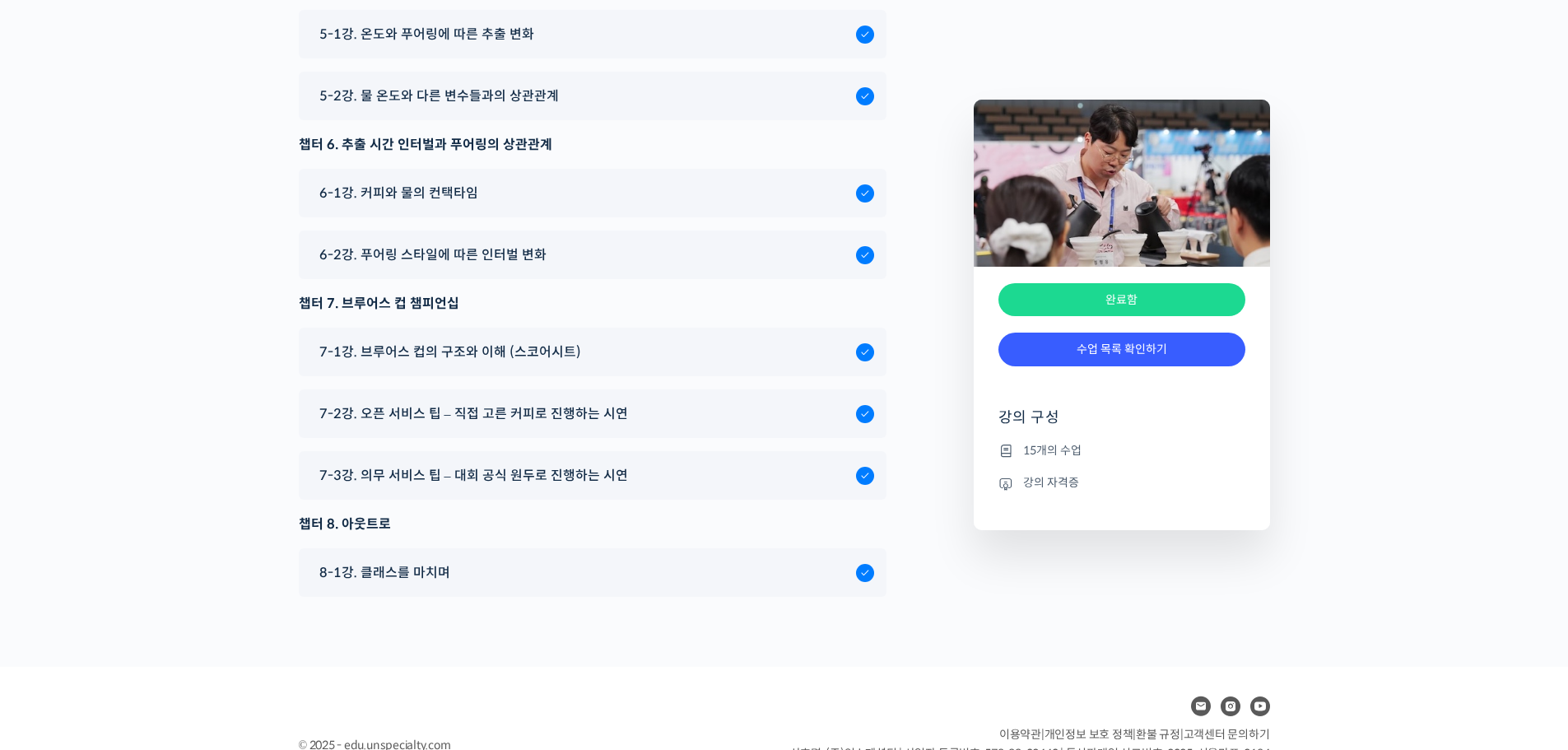 scroll, scrollTop: 5725, scrollLeft: 0, axis: vertical 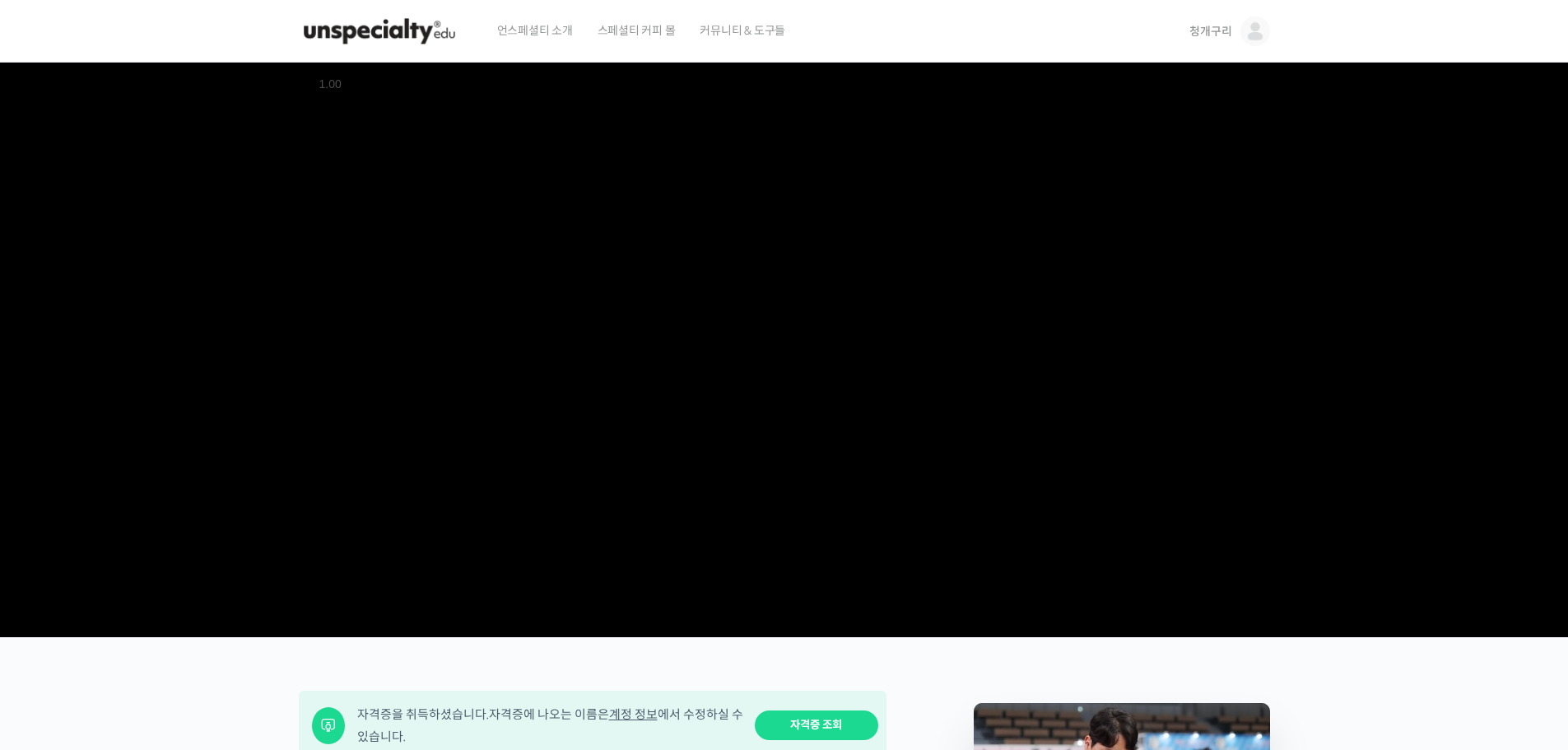 drag, startPoint x: 1365, startPoint y: 241, endPoint x: 1300, endPoint y: 86, distance: 168.07736 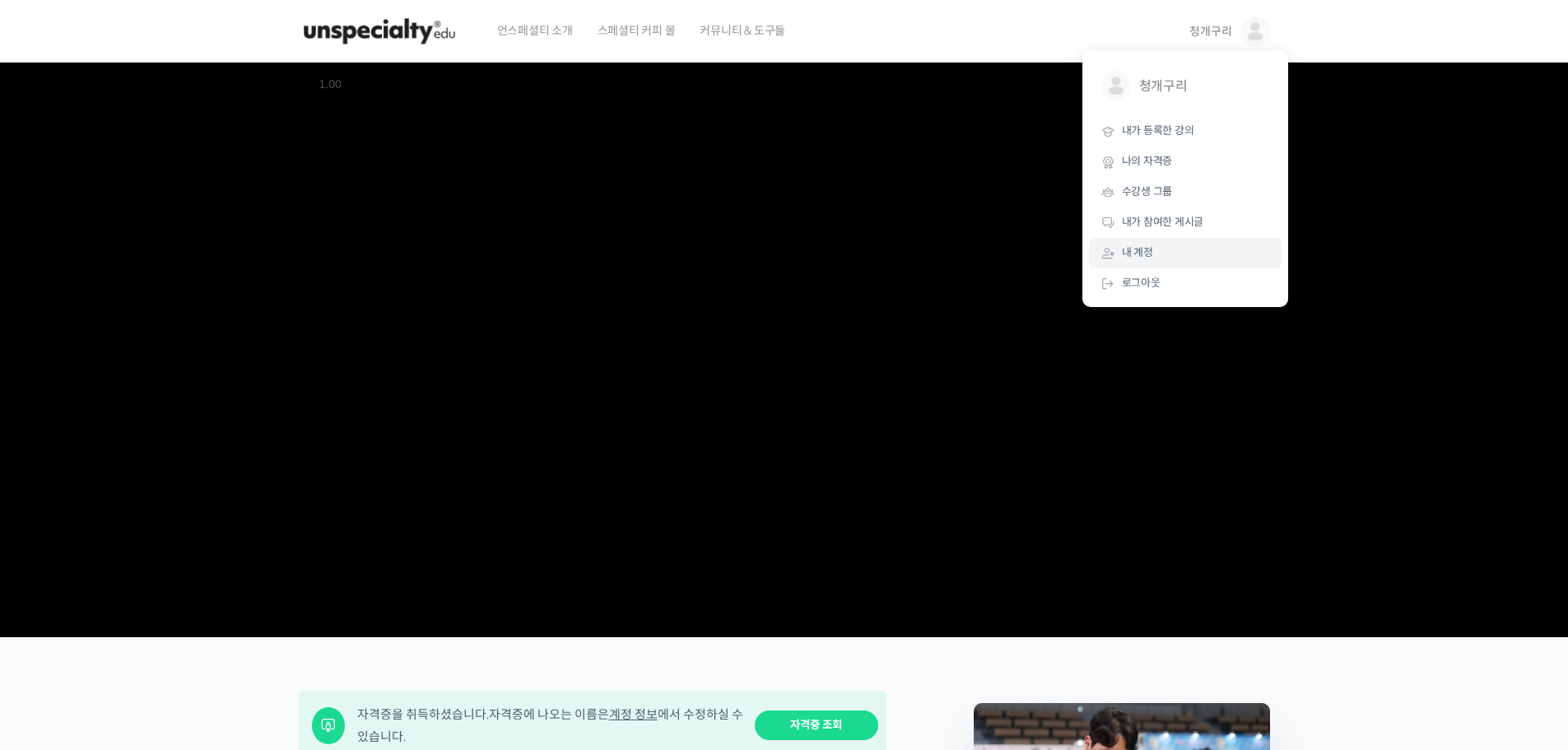 drag, startPoint x: 1188, startPoint y: 217, endPoint x: 1190, endPoint y: 257, distance: 40.04997 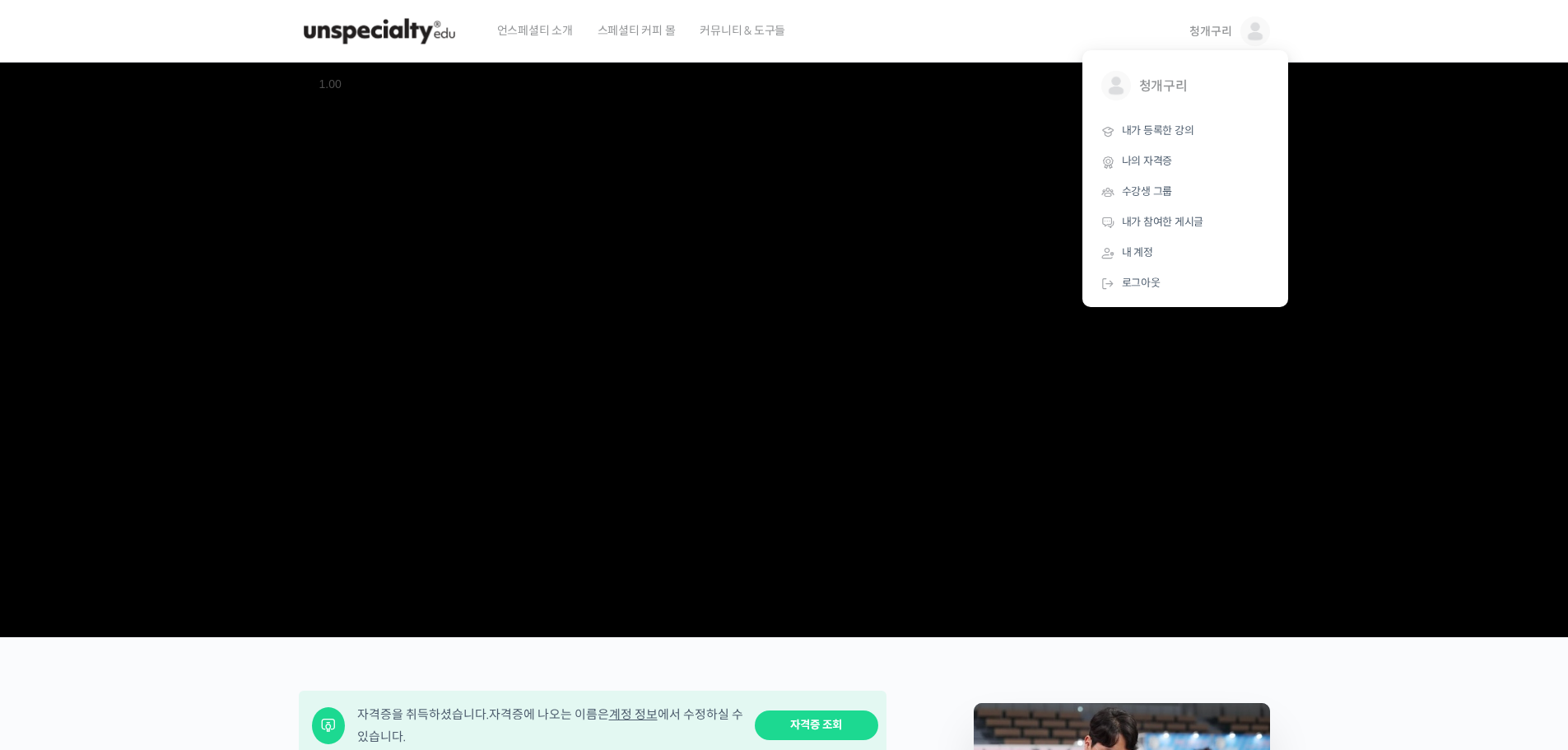 drag, startPoint x: 1190, startPoint y: 257, endPoint x: 1303, endPoint y: 54, distance: 232.33166 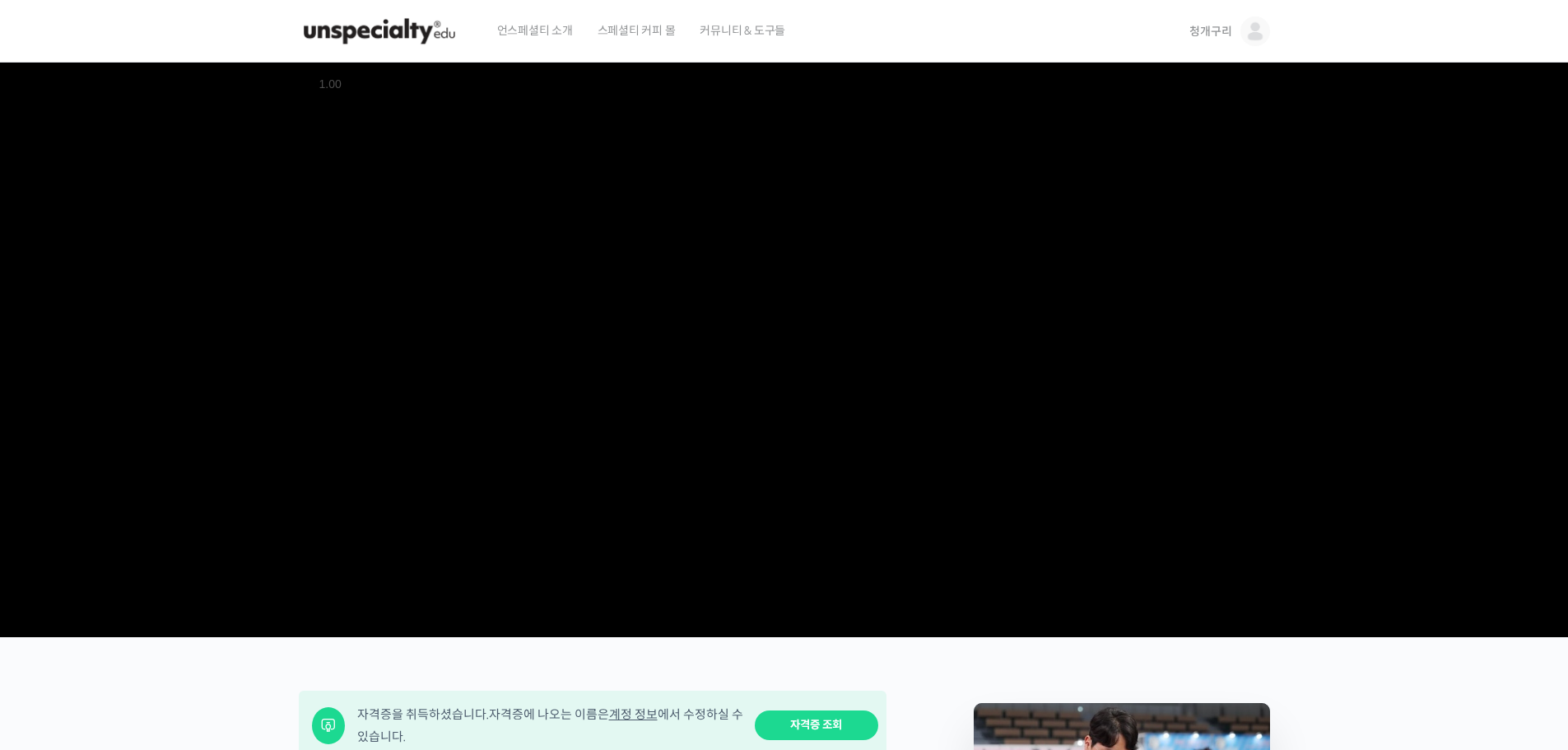 click on "청개구리" at bounding box center (1229, 31) 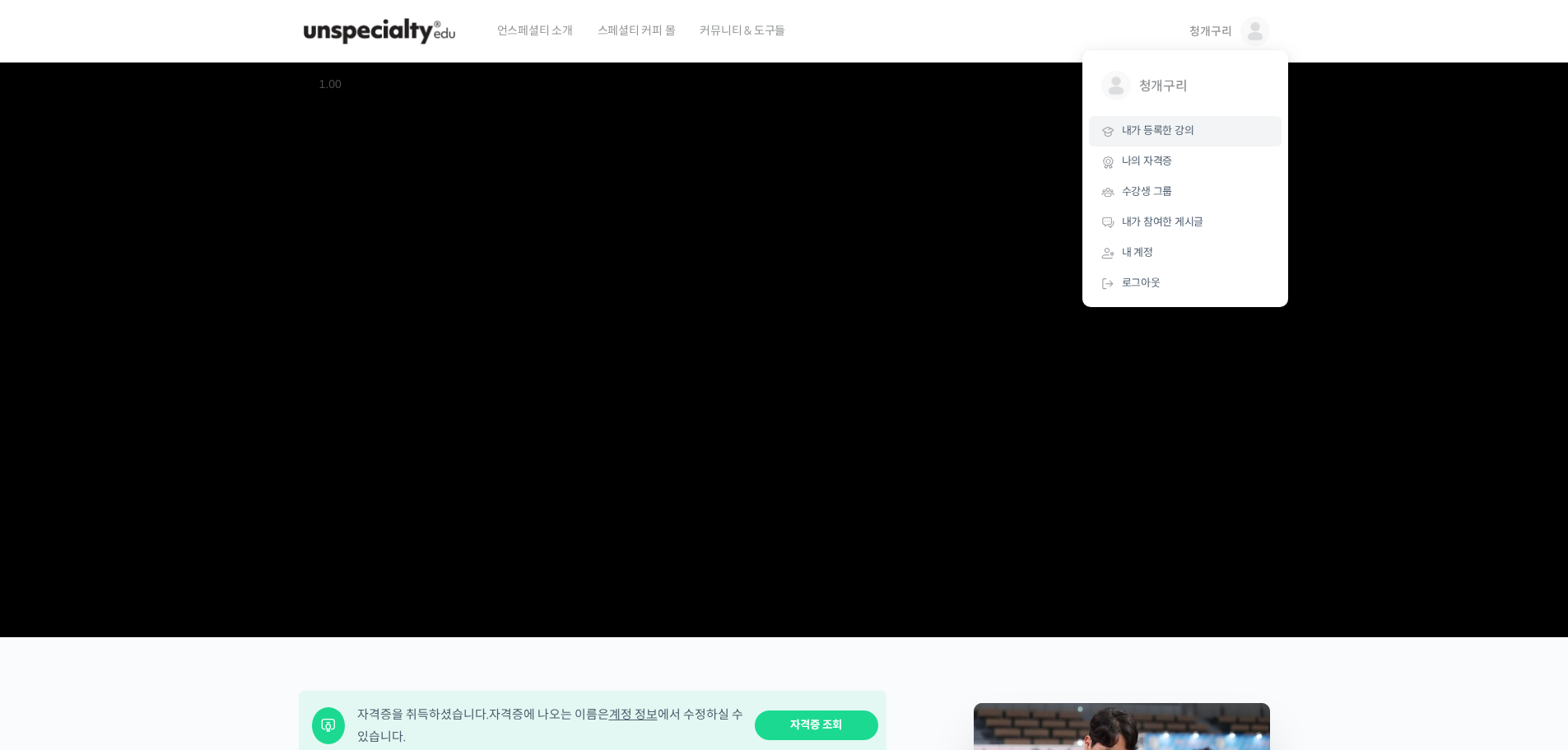 click on "내가 등록한 강의" at bounding box center (1158, 130) 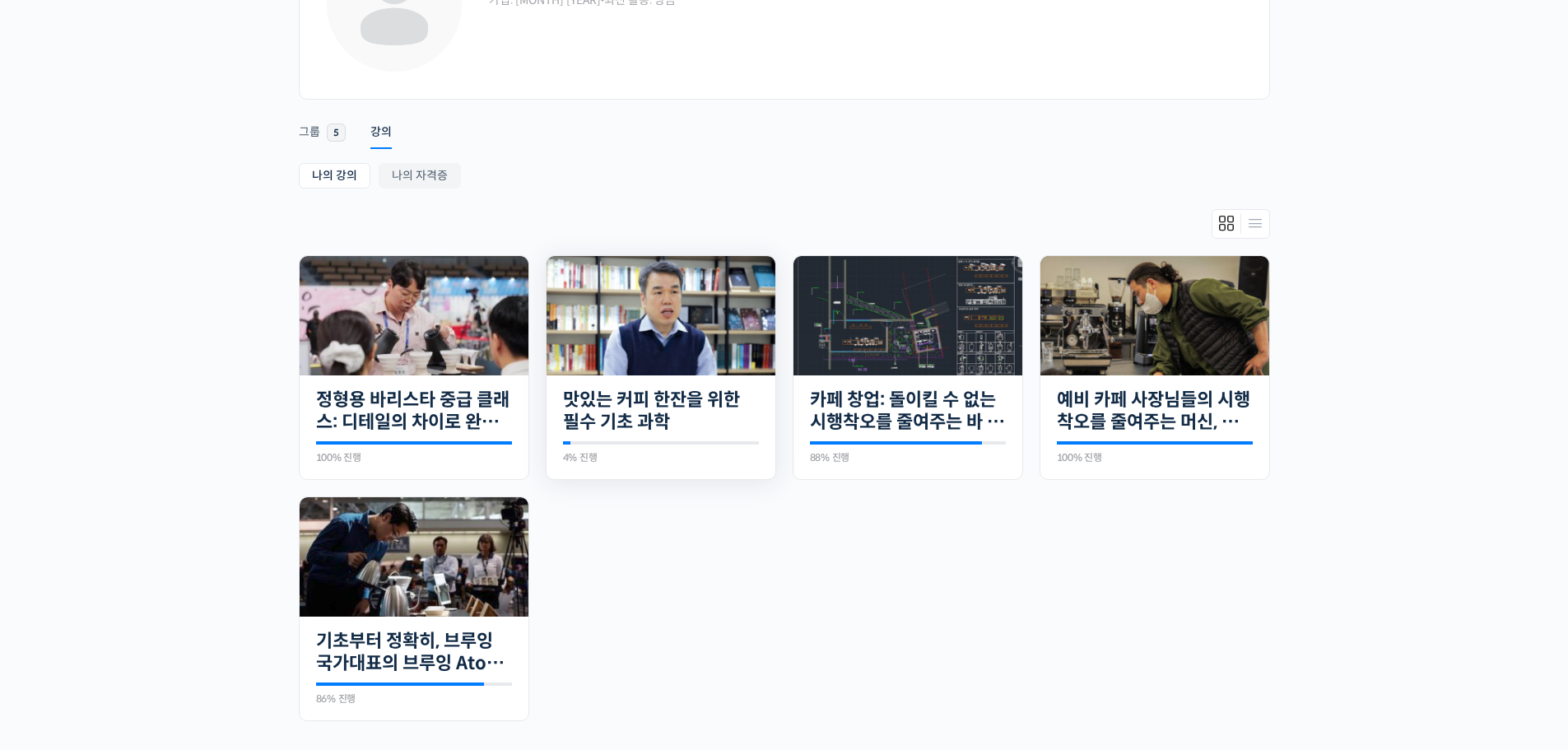 scroll, scrollTop: 165, scrollLeft: 0, axis: vertical 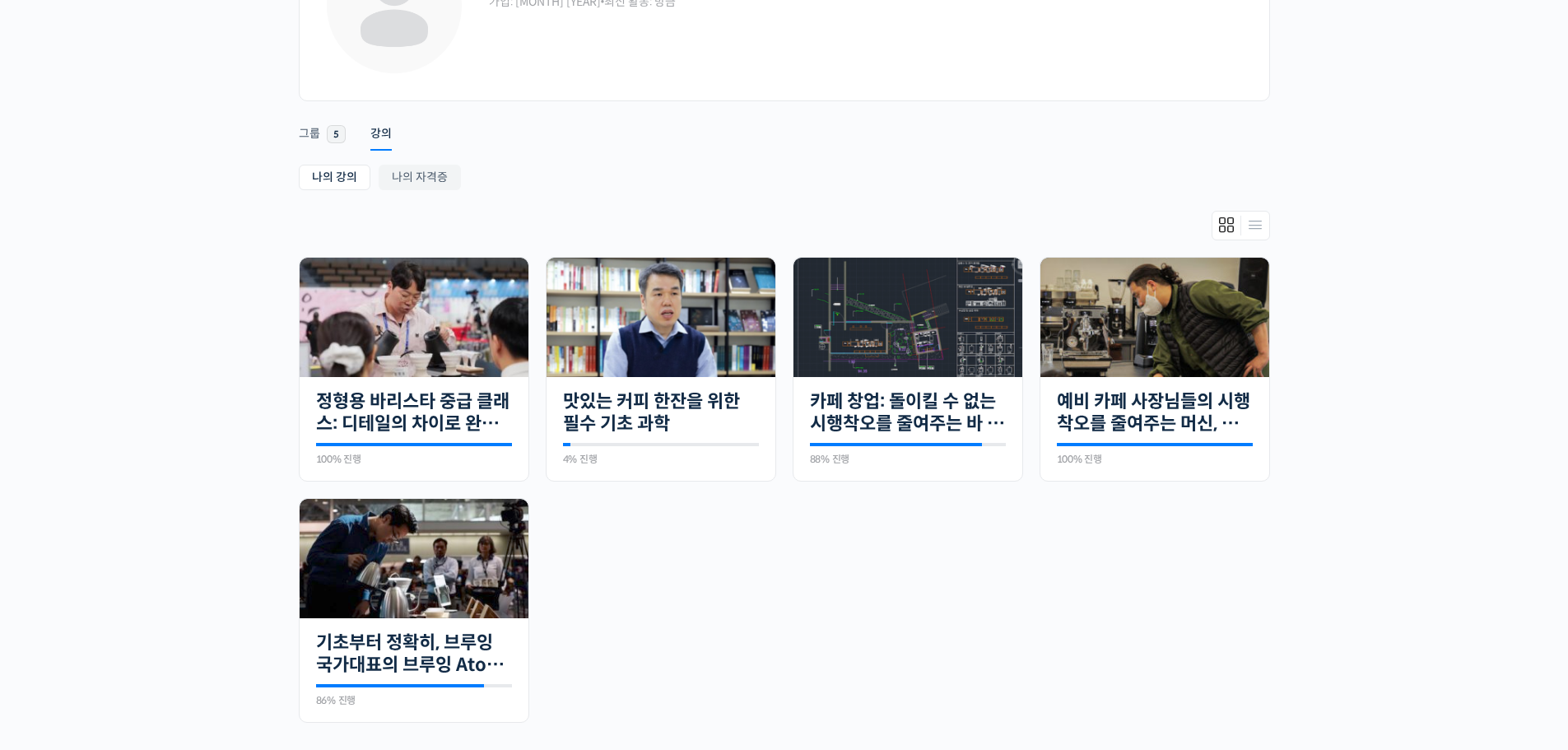 click on "완료함
15개의 수업
정형용 바리스타 중급 클래스: 디테일의 차이로 완성하는 브루잉 레시피
100% 진행
최근 활동: [DATE] [TIME]
정형용 바리스타를 소개합니다! <코스피어(cospir)> 대표 클래스 소개 많은 분들이 기다려온 정형용 바리스타의 브루잉 중급 클래스입니다! 이번 클래스에서는 정교한 변수 조절을 통해 커피의 개성을 극대화하는 레시피…
진행 중
21개의 수업
맛있는 커피 한잔을 위한 필수 기초 과학
4% 진행
최근 활동: [DATE] [TIME]" at bounding box center [784, 498] 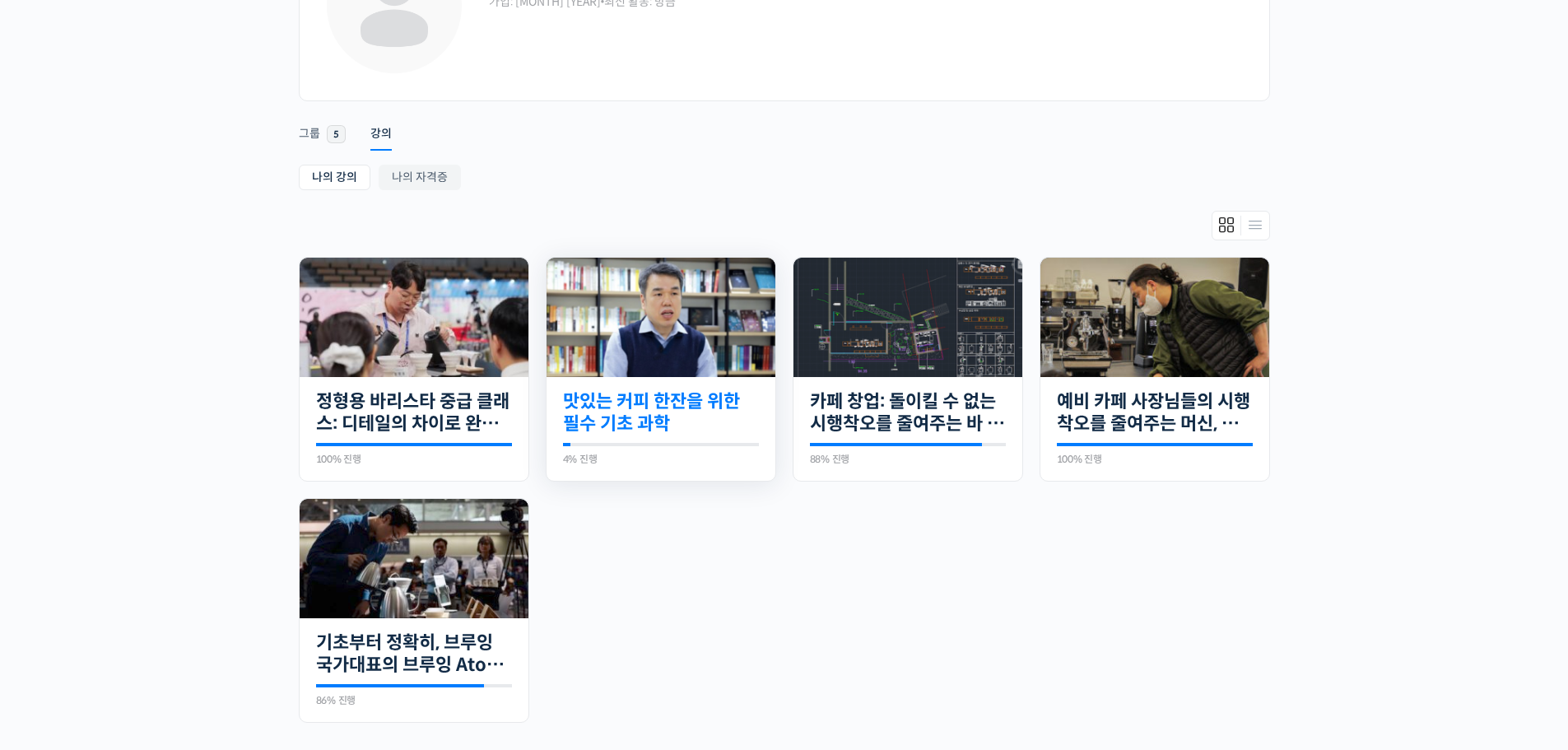 click on "맛있는 커피 한잔을 위한 필수 기초 과학" at bounding box center (661, 412) 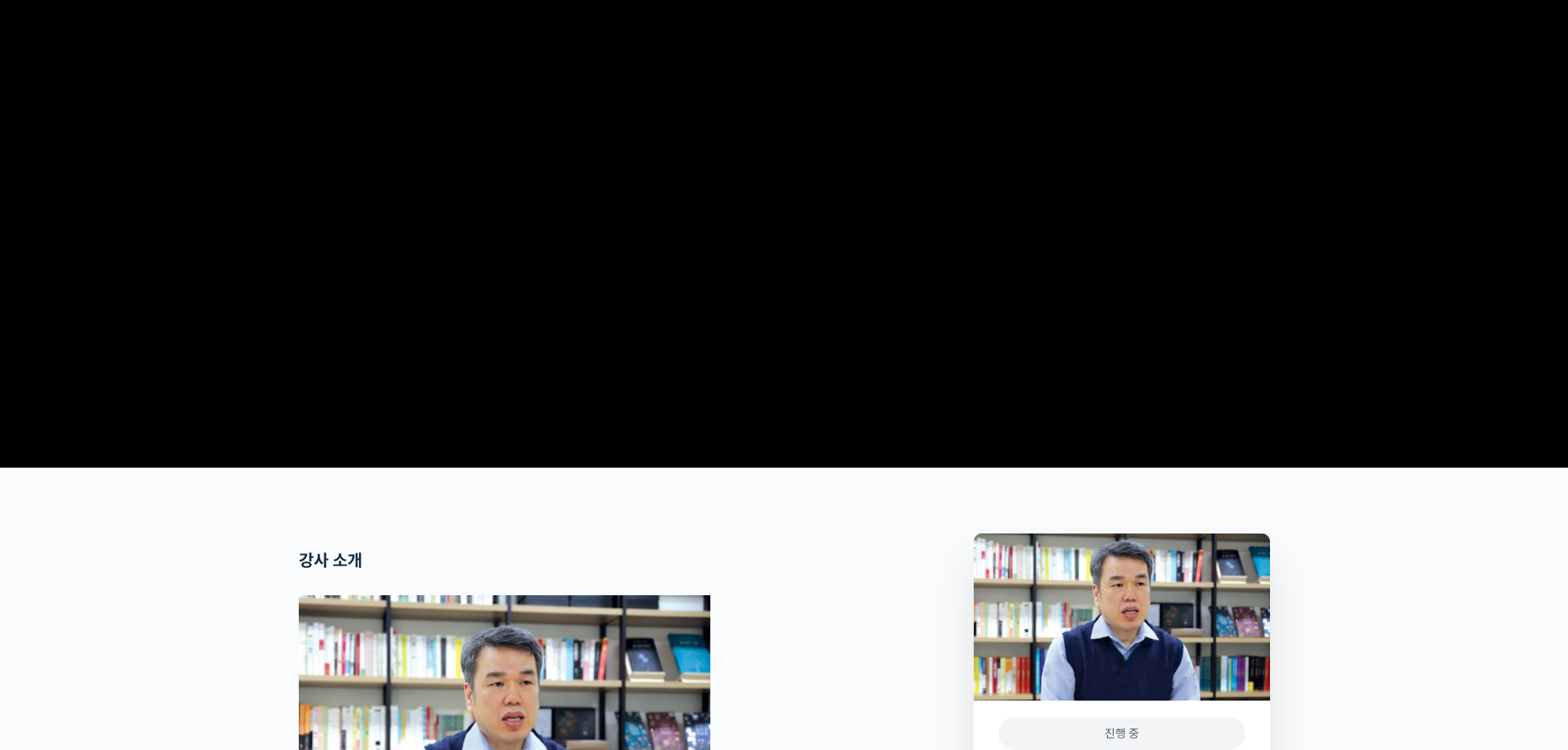 scroll, scrollTop: 329, scrollLeft: 0, axis: vertical 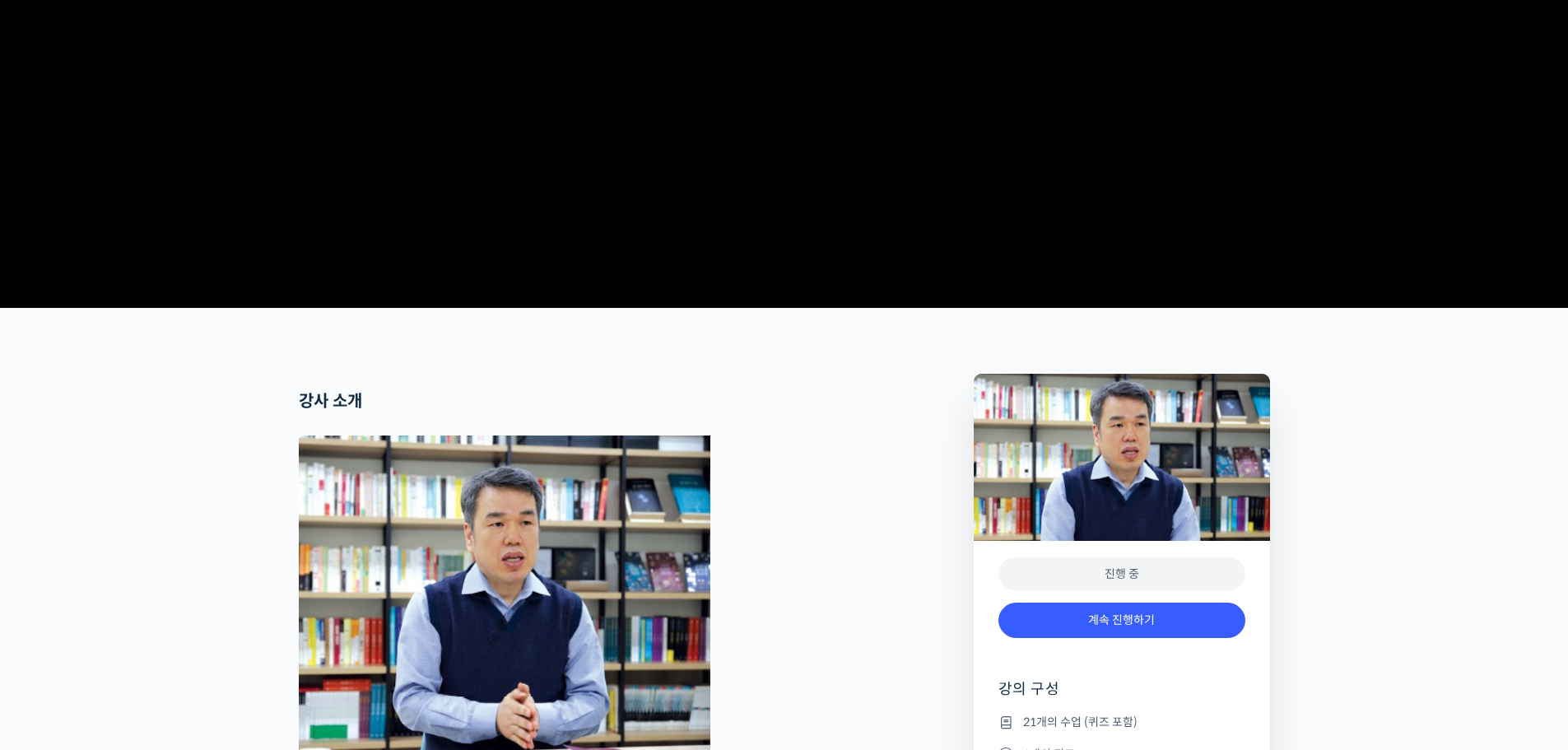 click on "언스페셜티 소개
스페셜티 커피 몰
커뮤니티 & 도구들
청개구리
청개구리
@[USERNAME]
내가 등록한 강의
나의 자격증
수강생 그룹
내가 참여한 게시글
내 계정
로그아웃
Search for:
청개구리
내 계정
내가 등록한 강의
나의 자격증
수강생 그룹
내가 참여한 게시글
언스페셜티 소개" at bounding box center [784, 4243] 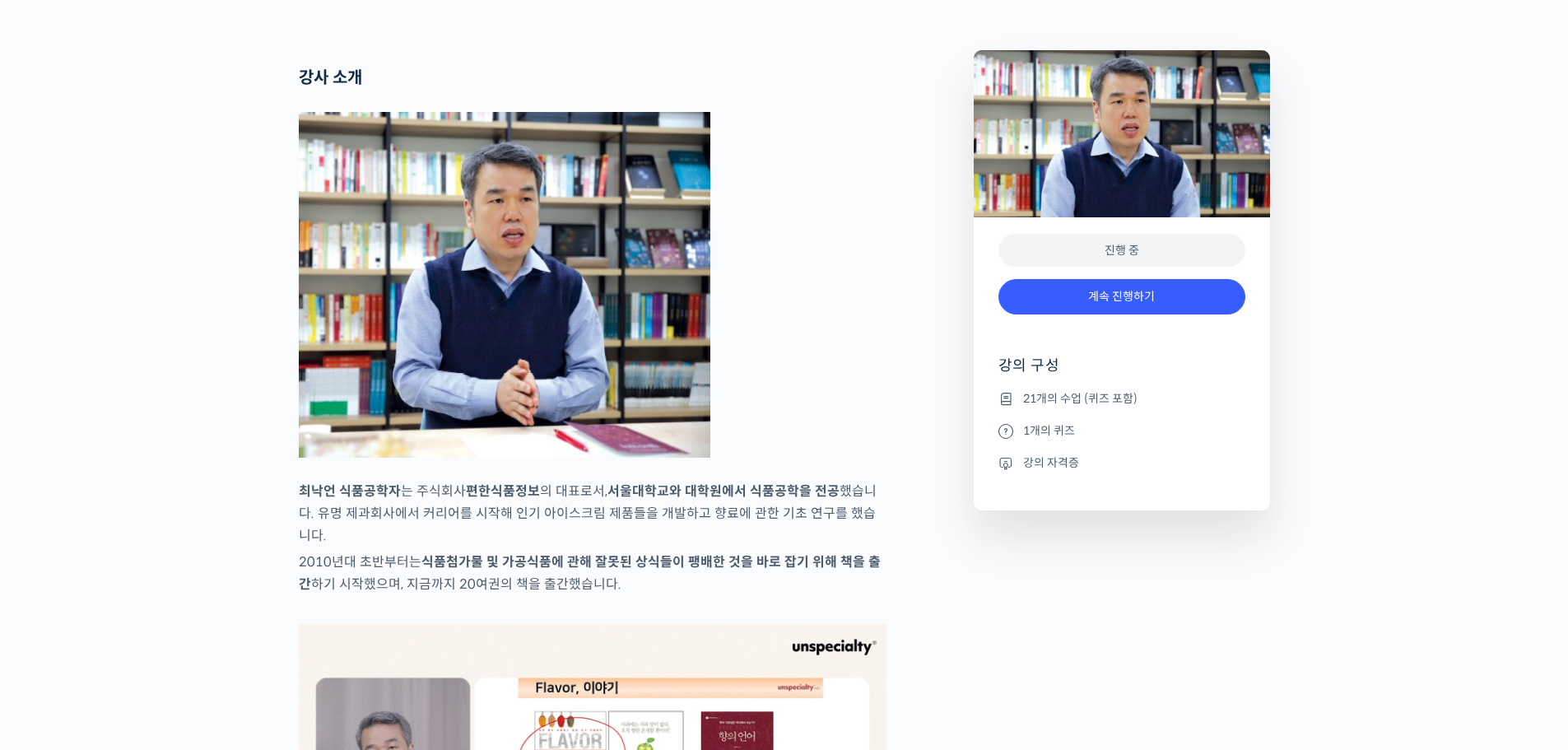 scroll, scrollTop: 659, scrollLeft: 0, axis: vertical 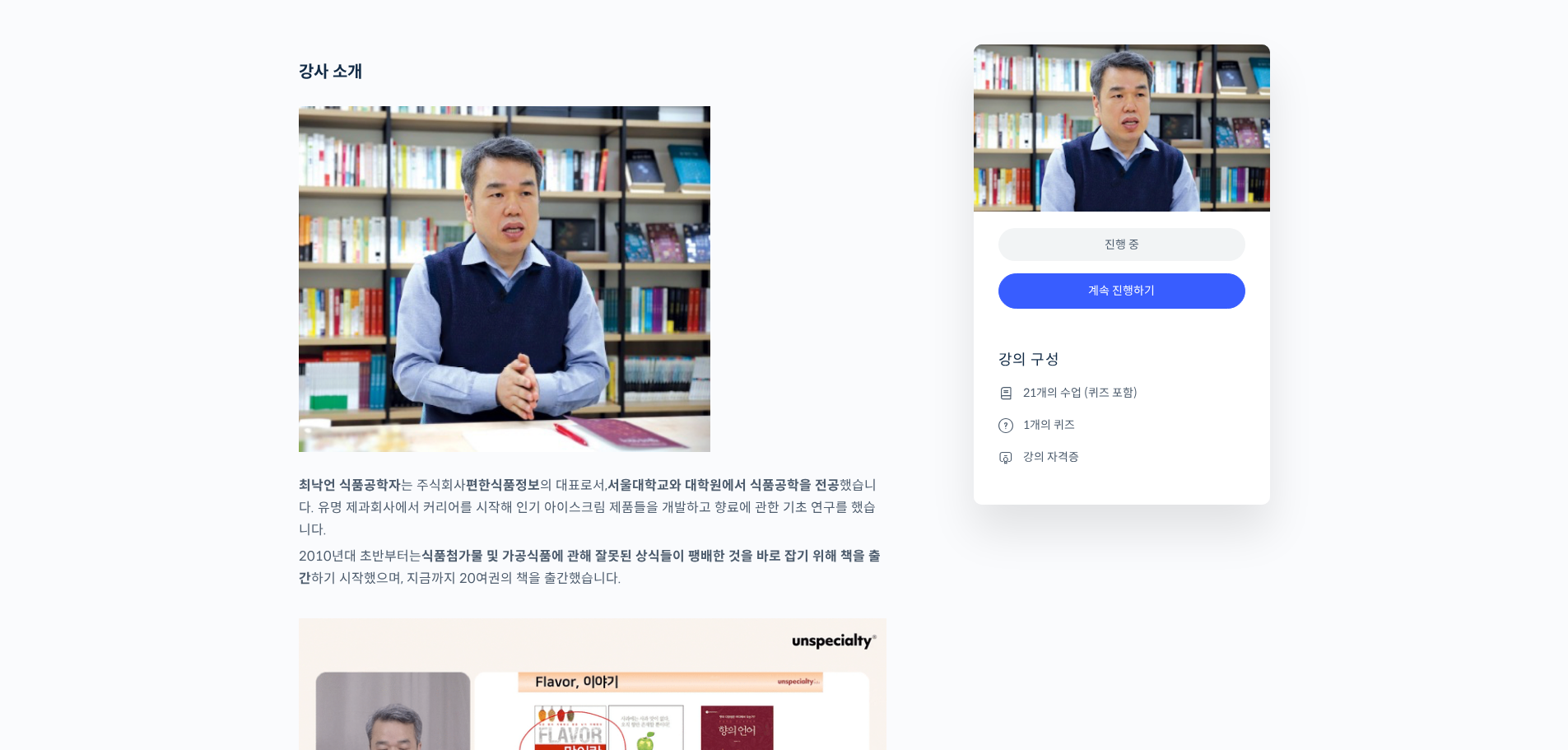 drag, startPoint x: 940, startPoint y: 317, endPoint x: 956, endPoint y: 285, distance: 35.777088 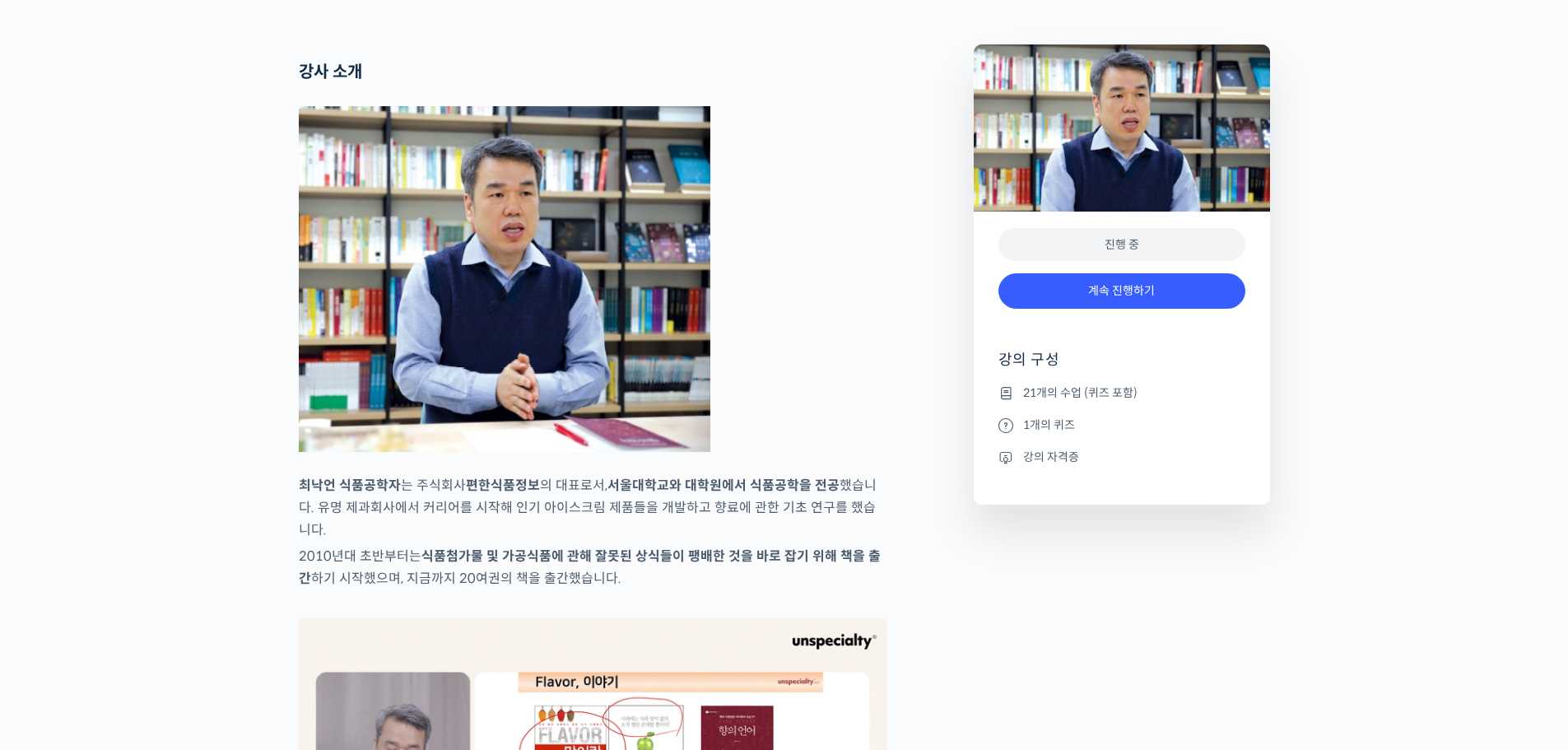 click on "4% 진행
최근 활동: [DATE] [TIME]
강사 소개
최낙언 식품공학자 는 주식회사  편한식품정보 의 대표로서,  [UNIVERSITY]와 대학원에서 식품공학을 전공 했습니다. 유명 제과회사에서 커리어를 시작해 인기 아이스크림 제품들을 개발하고 향료에 관한 기초 연구를 했습니다.
2010년대 초반부터는  식품첨가물 및 가공식품에 관해 잘못된 상식들이 팽배한 것을 바로 잡기 위해 책을 출간 하기 시작했으며, 지금까지 20여권의 책을 출간했습니다.
이중에서도  <Flavor, 맛이란 무엇인가>, <커피향의 비밀>, <맛의 원리>, <커피 공부>
식품공학 전문가가 알려드립니다
YouTube <안스타> 채널 출연 영상" at bounding box center [628, 4160] 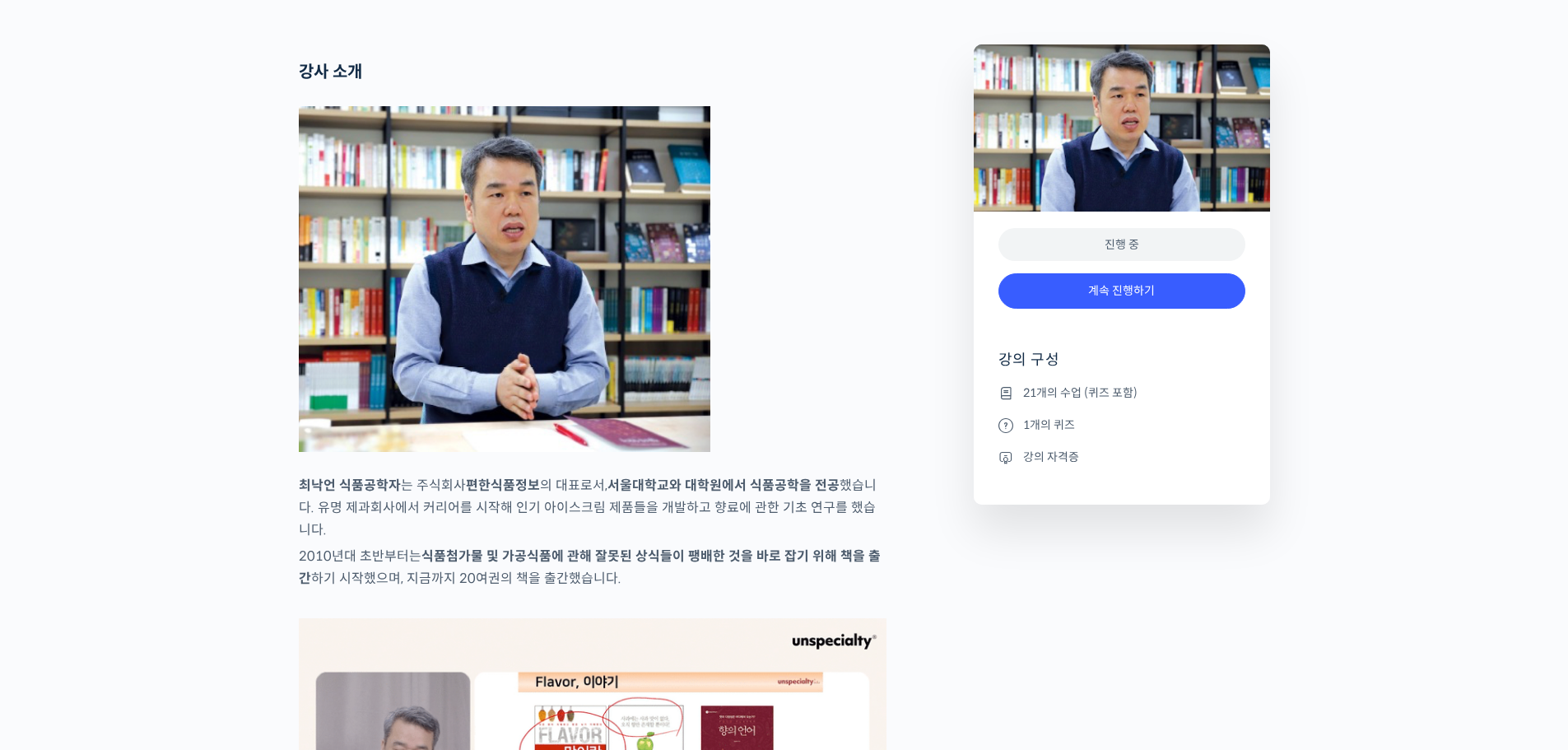 click on "4% 진행
최근 활동: 2023년 12월 19일 6:39 오후
강사 소개
최낙언 식품공학자 는 주식회사  편한식품정보 의 대표로서,  서울대학교와 대학원에서 식품공학을 전공 했습니다. 유명 제과회사에서 커리어를 시작해 인기 아이스크림 제품들을 개발하고 향료에 관한 기초 연구를 했습니다.
2010년대 초반부터는  식품첨가물 및 가공식품에 관해 잘못된 상식들이 팽배한 것을 바로 잡기 위해 책을 출간 하기 시작했으며, 지금까지 20여권의 책을 출간했습니다.
이중에서도  <Flavor, 맛이란 무엇인가>, <커피향의 비밀>, <맛의 원리>, <커피 공부>
식품공학 전문가가 알려드립니다
YouTube <안스타> 채널 출연 영상" at bounding box center [628, 4160] 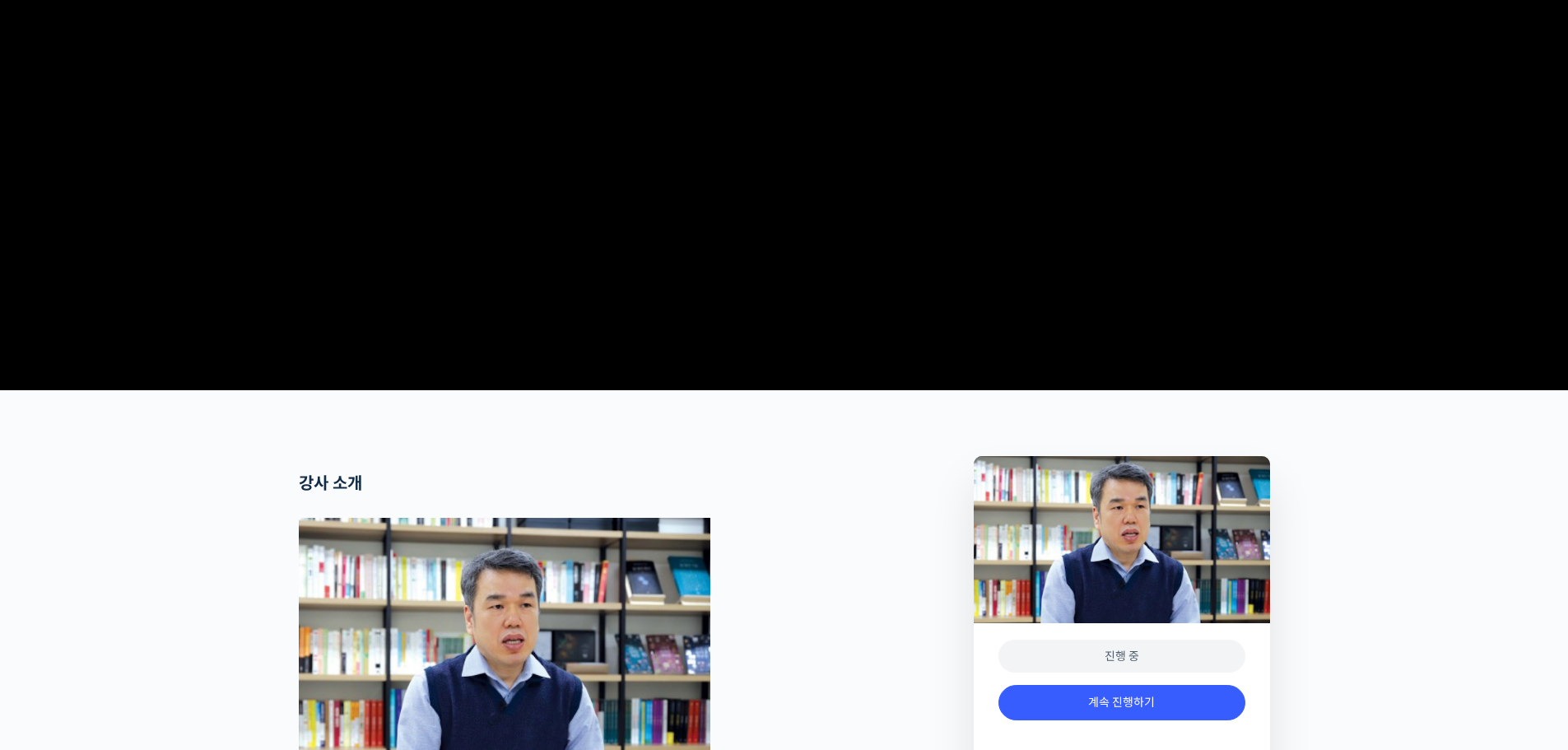 click on "언스페셜티 소개
스페셜티 커피 몰
커뮤니티 & 도구들
청개구리
청개구리
@qrcore1641116368
내가 등록한 강의
나의 자격증
수강생 그룹
내가 참여한 게시글
내 계정
로그아웃
Search for:
청개구리
내 계정
내가 등록한 강의
나의 자격증
수강생 그룹
내가 참여한 게시글
언스페셜티 소개" at bounding box center (784, 4325) 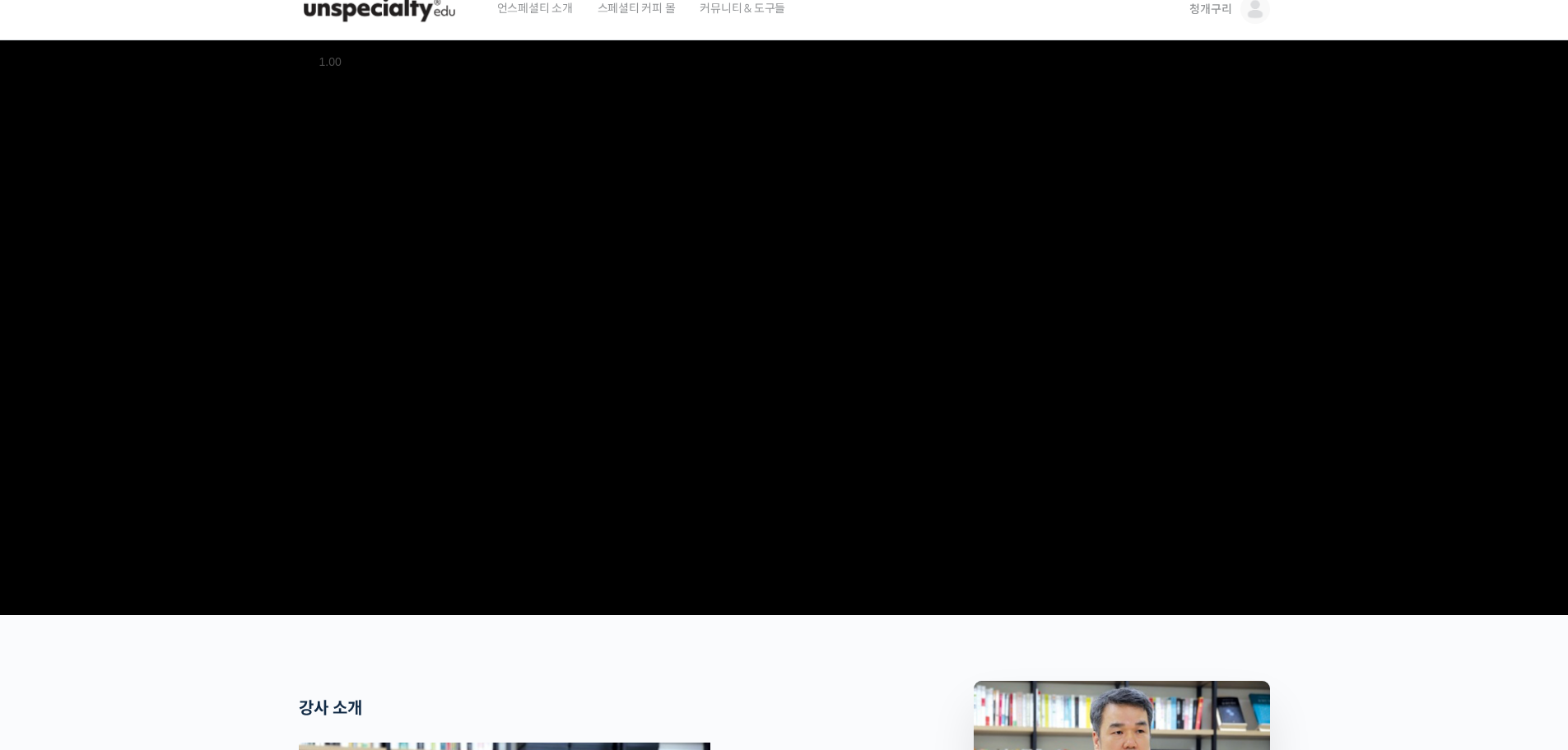 scroll, scrollTop: 0, scrollLeft: 0, axis: both 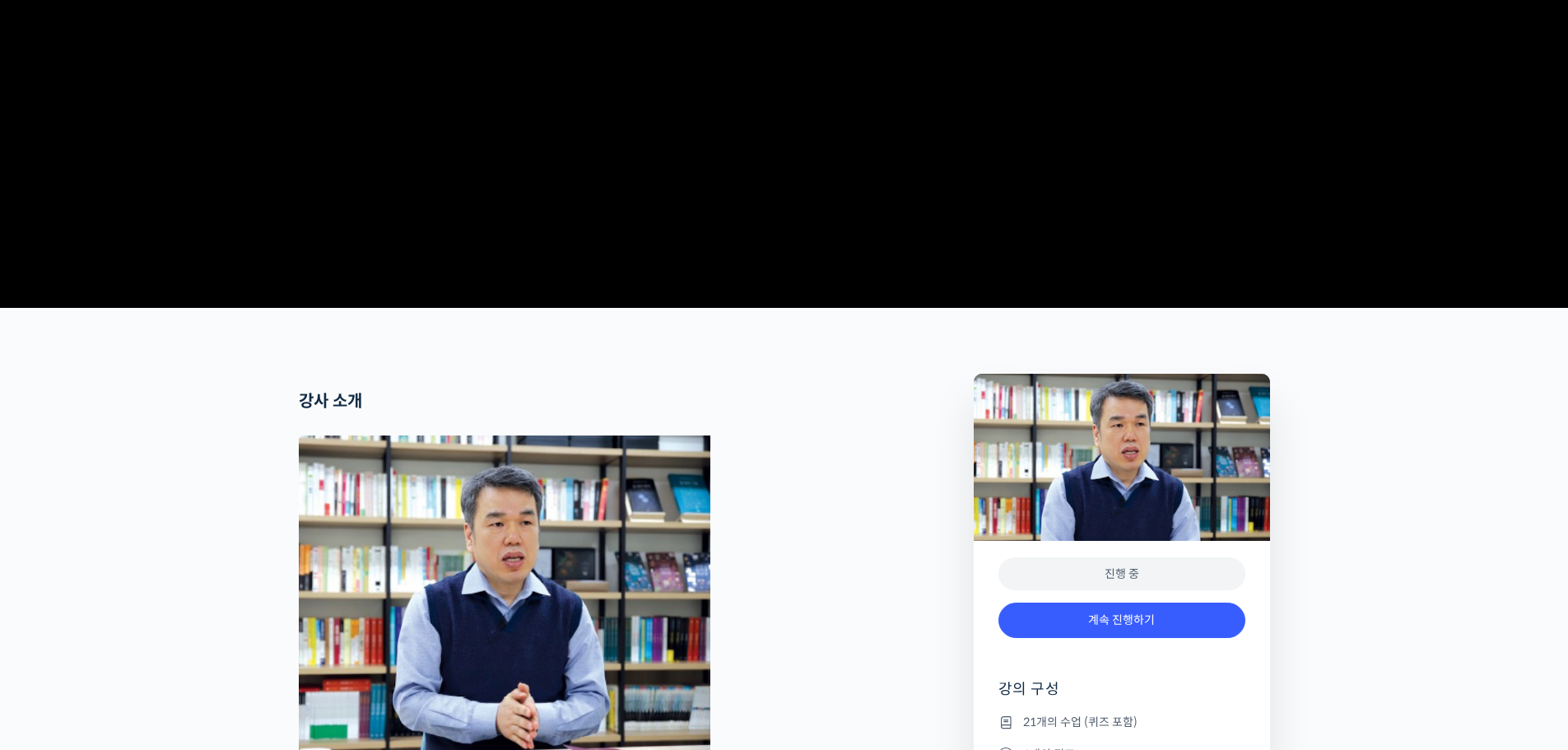 click on "4% 진행
최근 활동: 2023년 12월 19일 6:39 오후
강사 소개
최낙언 식품공학자 는 주식회사  편한식품정보 의 대표로서,  서울대학교와 대학원에서 식품공학을 전공 했습니다. 유명 제과회사에서 커리어를 시작해 인기 아이스크림 제품들을 개발하고 향료에 관한 기초 연구를 했습니다.
2010년대 초반부터는  식품첨가물 및 가공식품에 관해 잘못된 상식들이 팽배한 것을 바로 잡기 위해 책을 출간 하기 시작했으며, 지금까지 20여권의 책을 출간했습니다.
이중에서도  <Flavor, 맛이란 무엇인가>, <커피향의 비밀>, <맛의 원리>, <커피 공부>
식품공학 전문가가 알려드립니다
YouTube <안스타> 채널 출연 영상" at bounding box center [628, 4489] 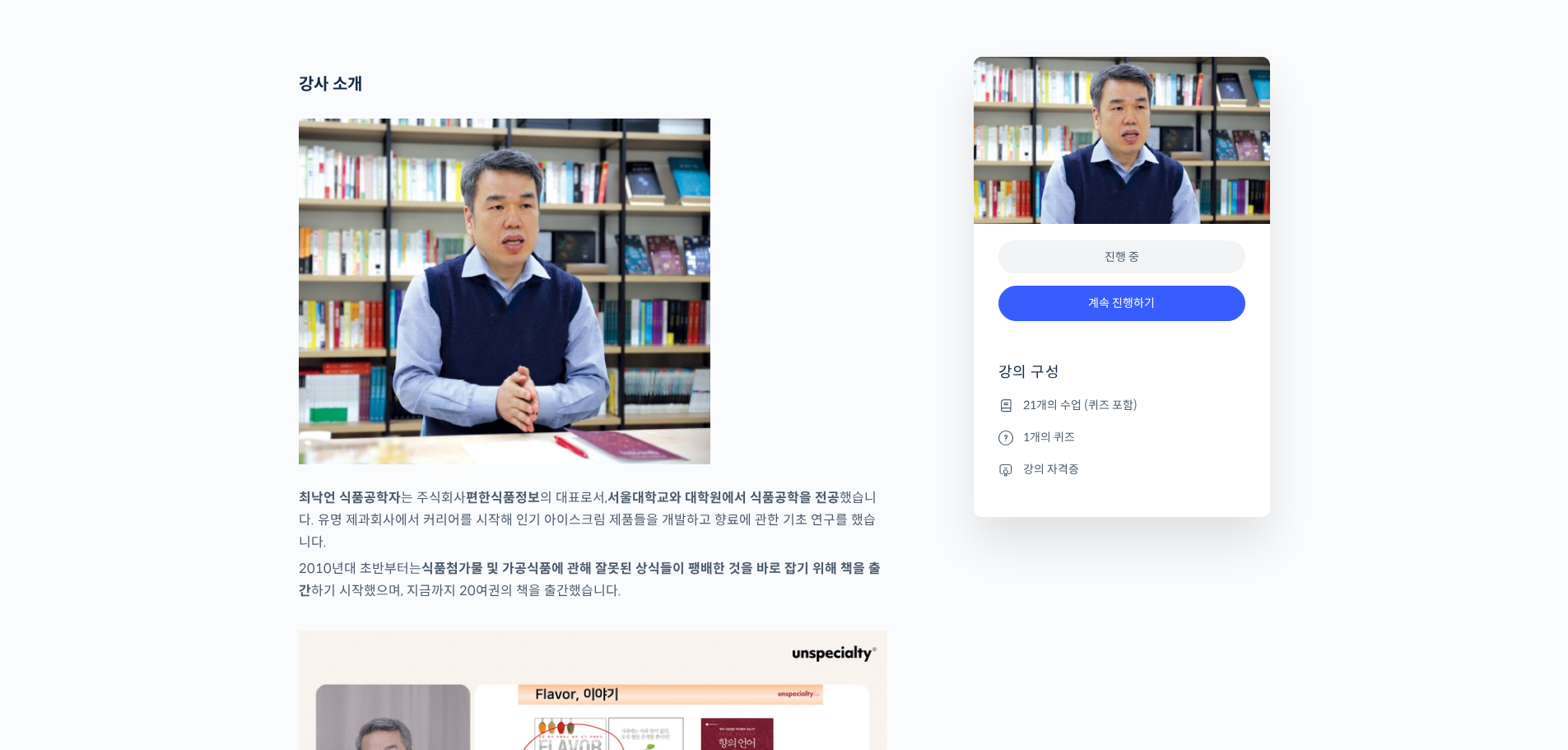 scroll, scrollTop: 659, scrollLeft: 0, axis: vertical 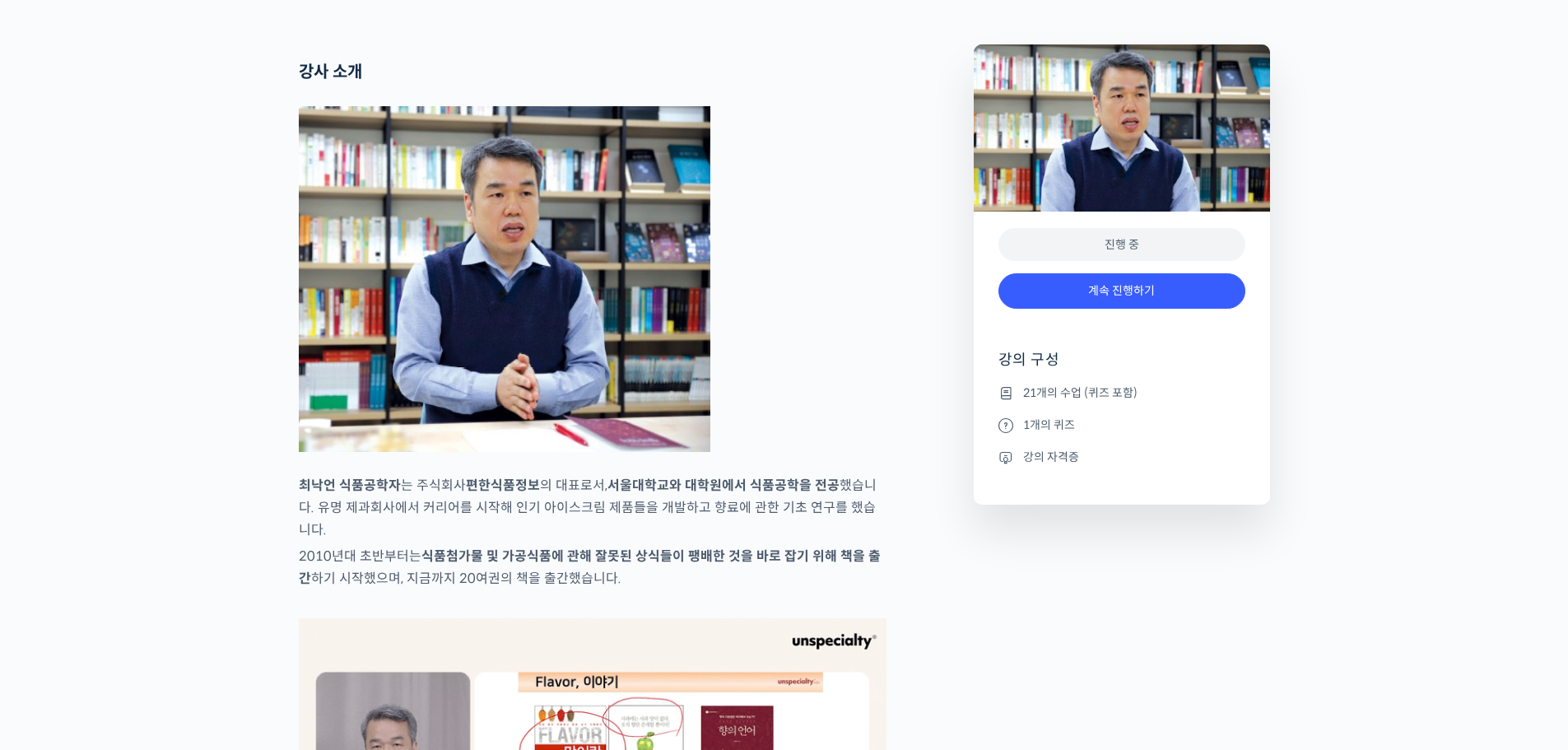 click on "4% 진행
최근 활동: 2023년 12월 19일 6:39 오후
강사 소개
최낙언 식품공학자 는 주식회사  편한식품정보 의 대표로서,  서울대학교와 대학원에서 식품공학을 전공 했습니다. 유명 제과회사에서 커리어를 시작해 인기 아이스크림 제품들을 개발하고 향료에 관한 기초 연구를 했습니다.
2010년대 초반부터는  식품첨가물 및 가공식품에 관해 잘못된 상식들이 팽배한 것을 바로 잡기 위해 책을 출간 하기 시작했으며, 지금까지 20여권의 책을 출간했습니다.
이중에서도  <Flavor, 맛이란 무엇인가>, <커피향의 비밀>, <맛의 원리>, <커피 공부>
식품공학 전문가가 알려드립니다
YouTube <안스타> 채널 출연 영상" at bounding box center (628, 4160) 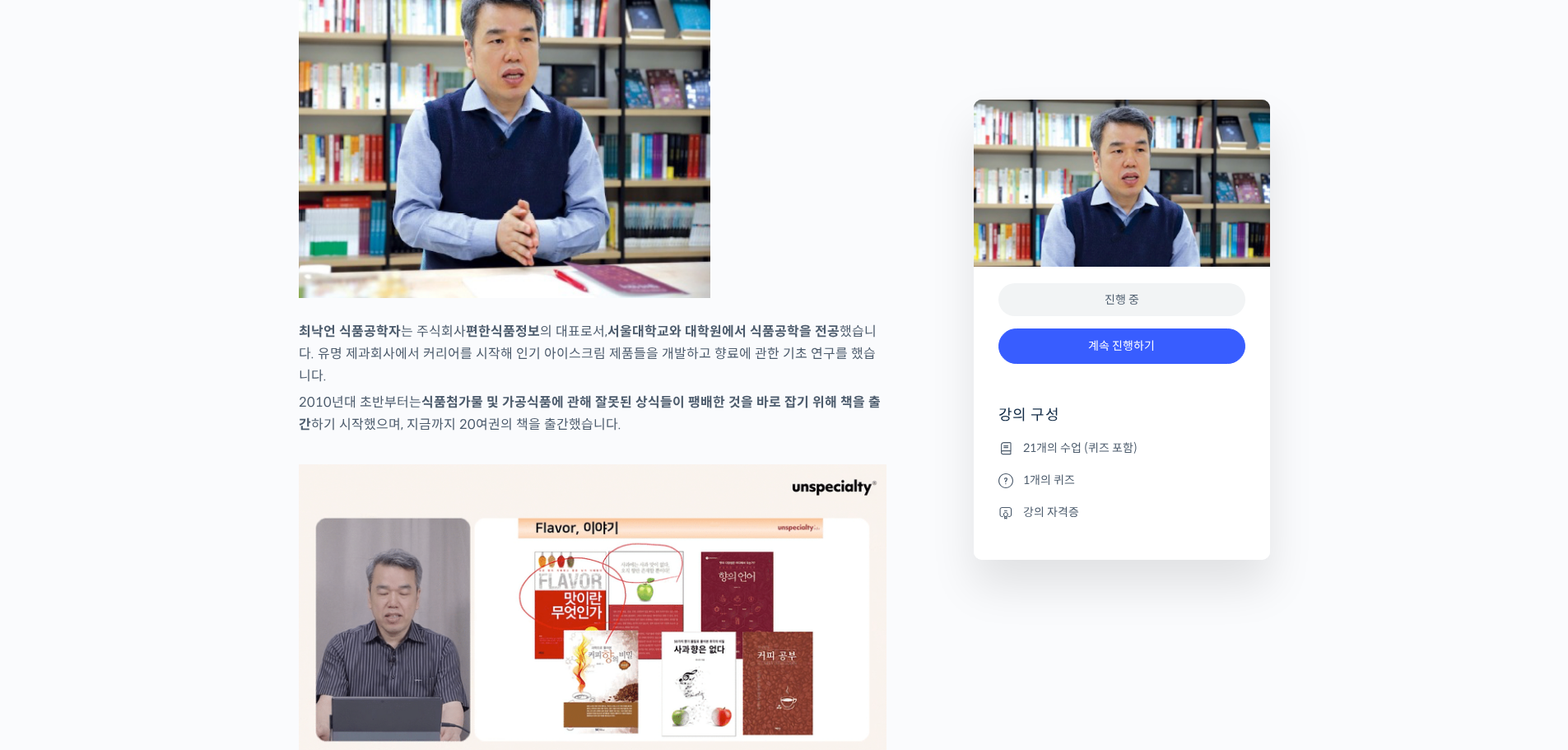 scroll, scrollTop: 988, scrollLeft: 0, axis: vertical 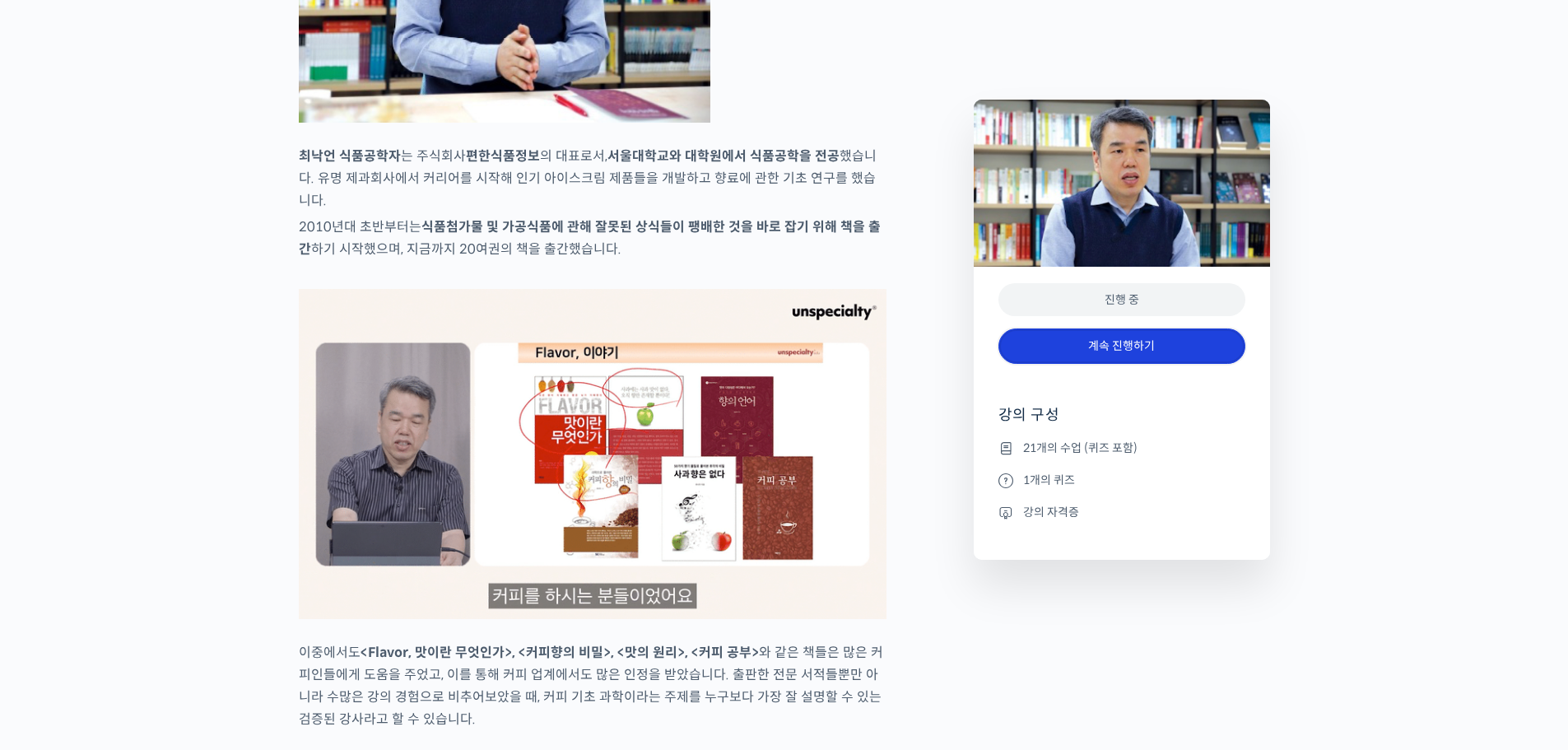 click on "계속 진행하기" at bounding box center [1122, 346] 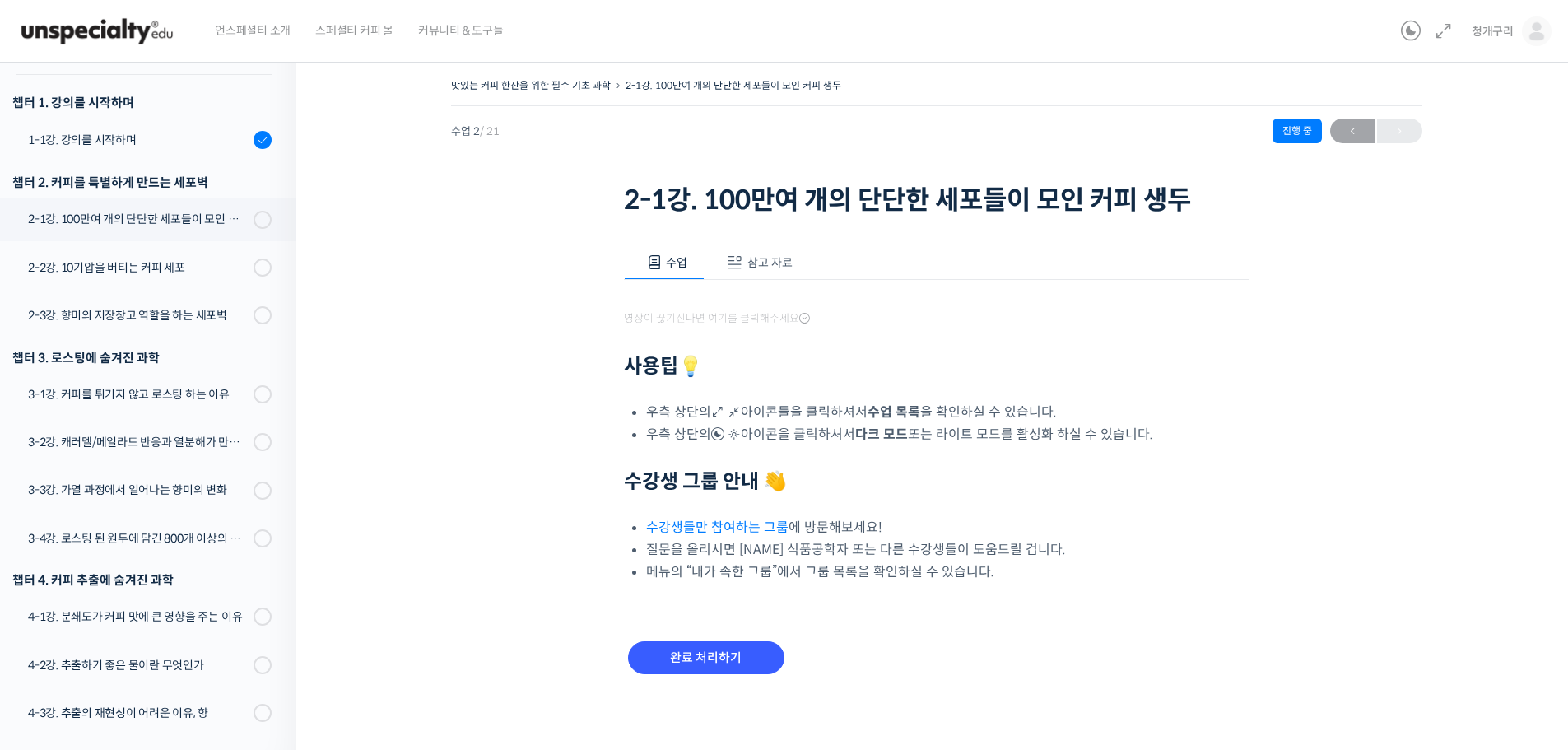scroll, scrollTop: 0, scrollLeft: 0, axis: both 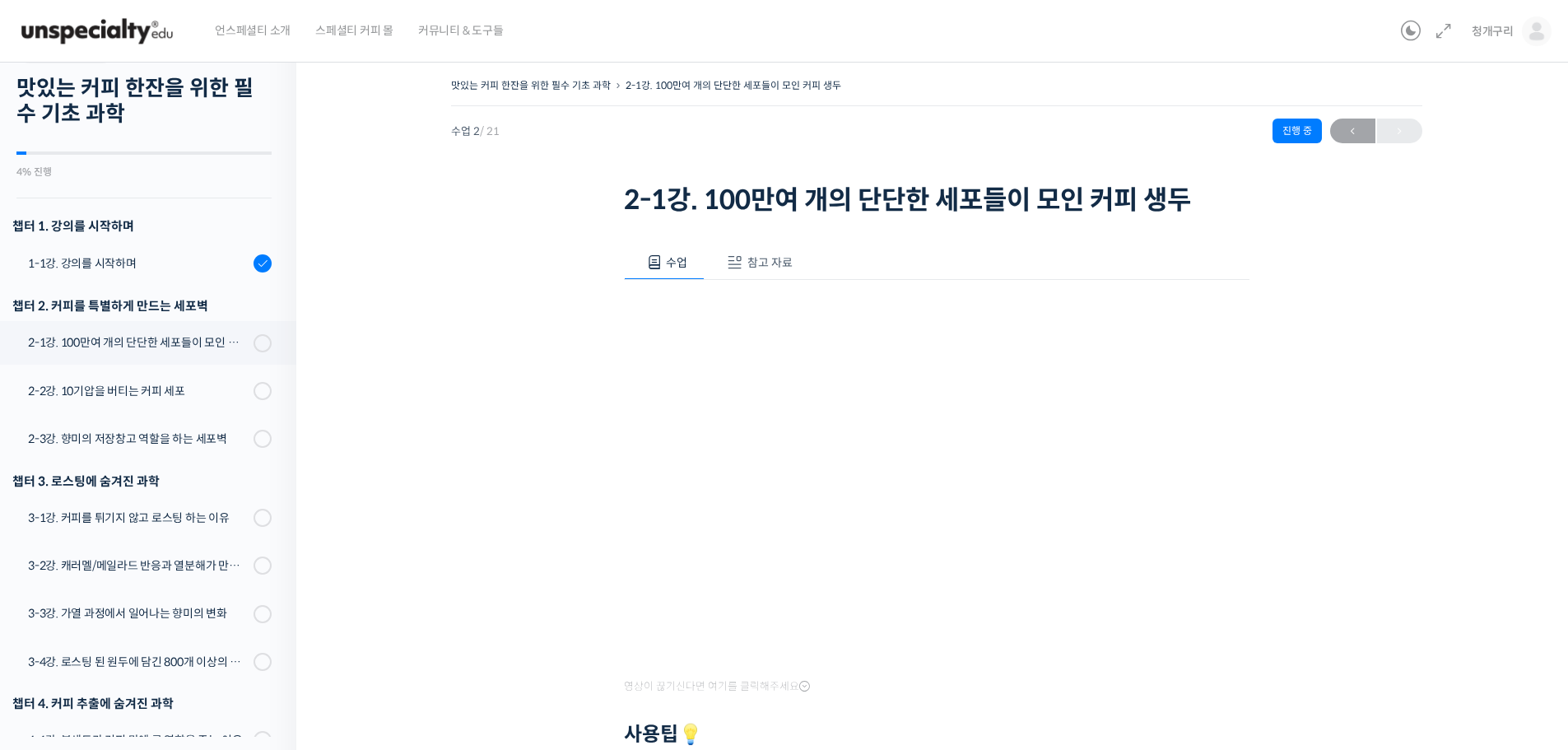 click on "맛있는 커피 한잔을 위한 필수 기초 과학
2-1강. 100만여 개의 단단한 세포들이 모인 커피 생두
진행 중
수업 2  / 21
진행 중
←  이전
2-1강. 100만여 개의 단단한 세포들이 모인 커피 생두
수업
참고 자료
영상이 끊기신다면 여기를 클릭해주세요
사용팁  💡
우측 상단의     아이콘들을 클릭하셔서  수업 목록 을 확인하실 수 있습니다." at bounding box center [936, 580] 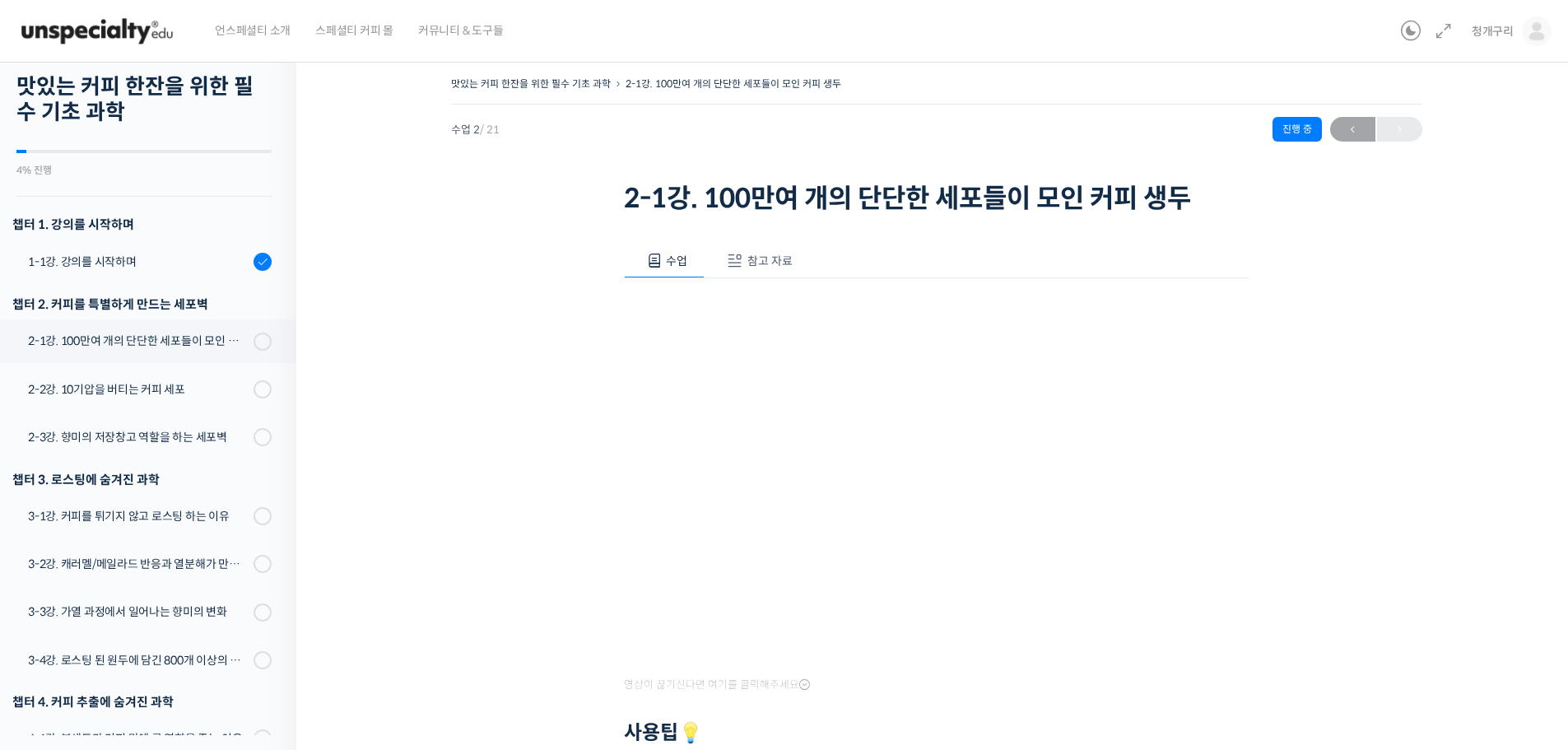scroll, scrollTop: 0, scrollLeft: 0, axis: both 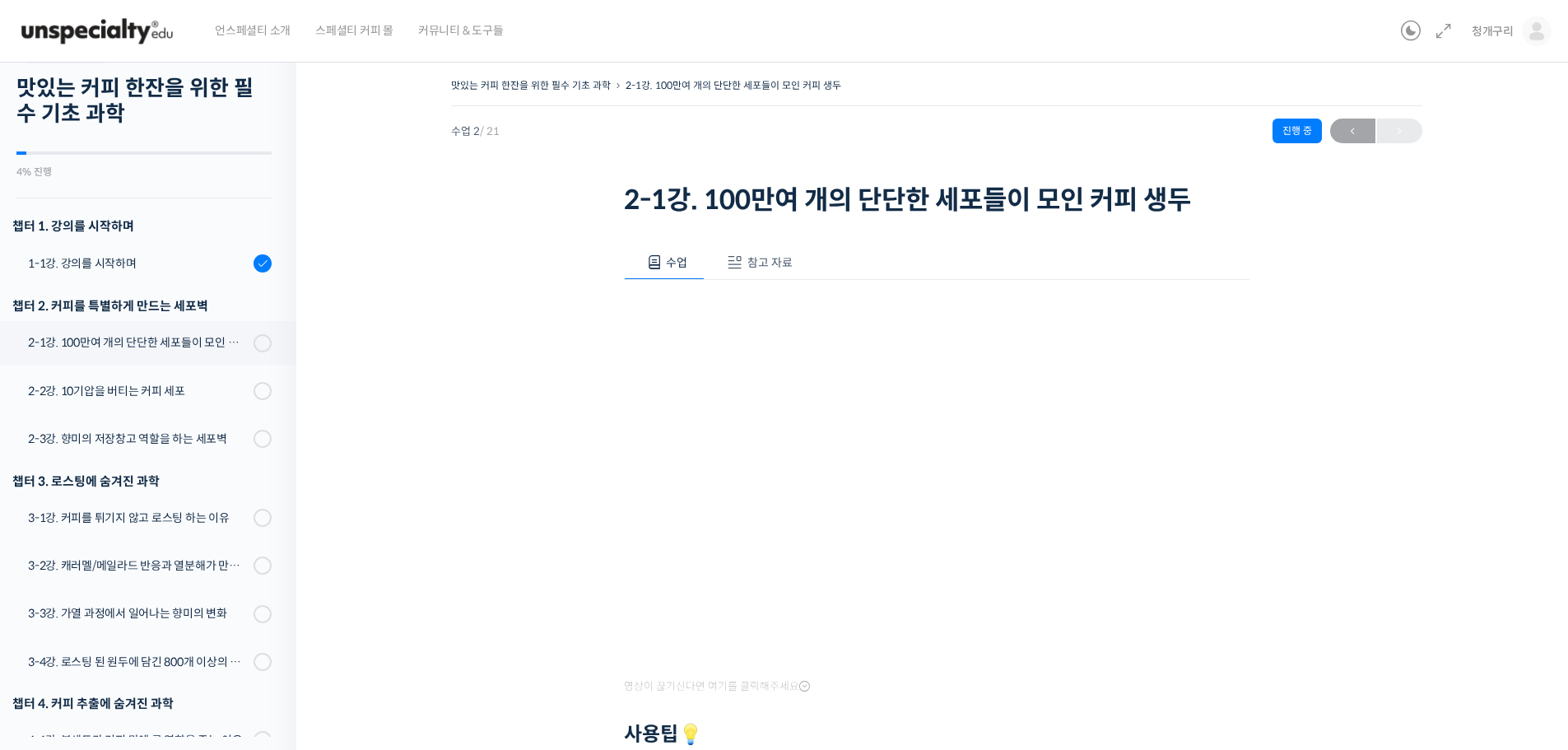 click on "맛있는 커피 한잔을 위한 필수 기초 과학
2-1강. 100만여 개의 단단한 세포들이 모인 커피 생두
진행 중
수업 2  / 21
진행 중
←  이전
2-1강. 100만여 개의 단단한 세포들이 모인 커피 생두
수업
참고 자료
영상이 끊기신다면 여기를 클릭해주세요
사용팁  💡
우측 상단의     아이콘들을 클릭하셔서  수업 목록 을 확인하실 수 있습니다." at bounding box center (936, 580) 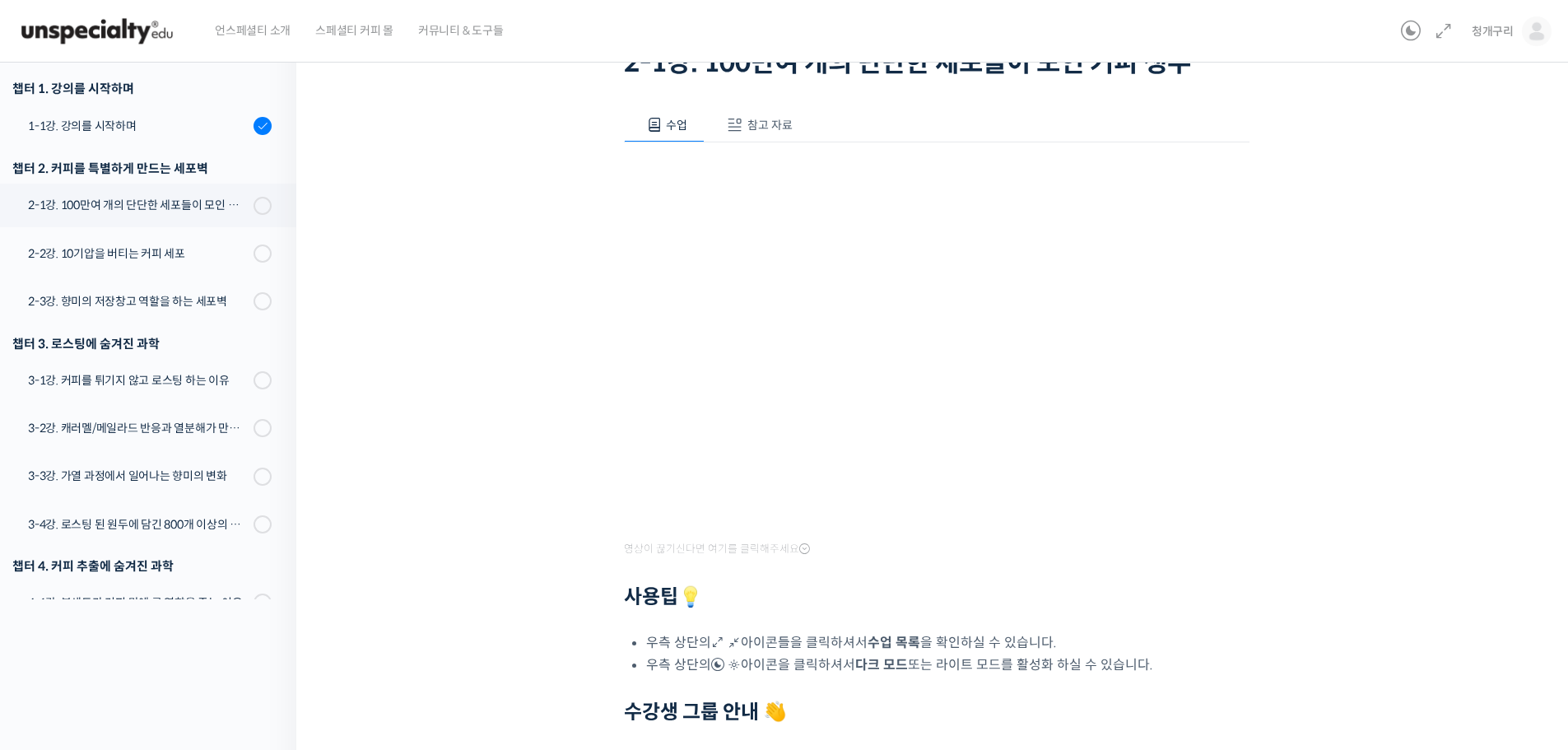 scroll, scrollTop: 0, scrollLeft: 0, axis: both 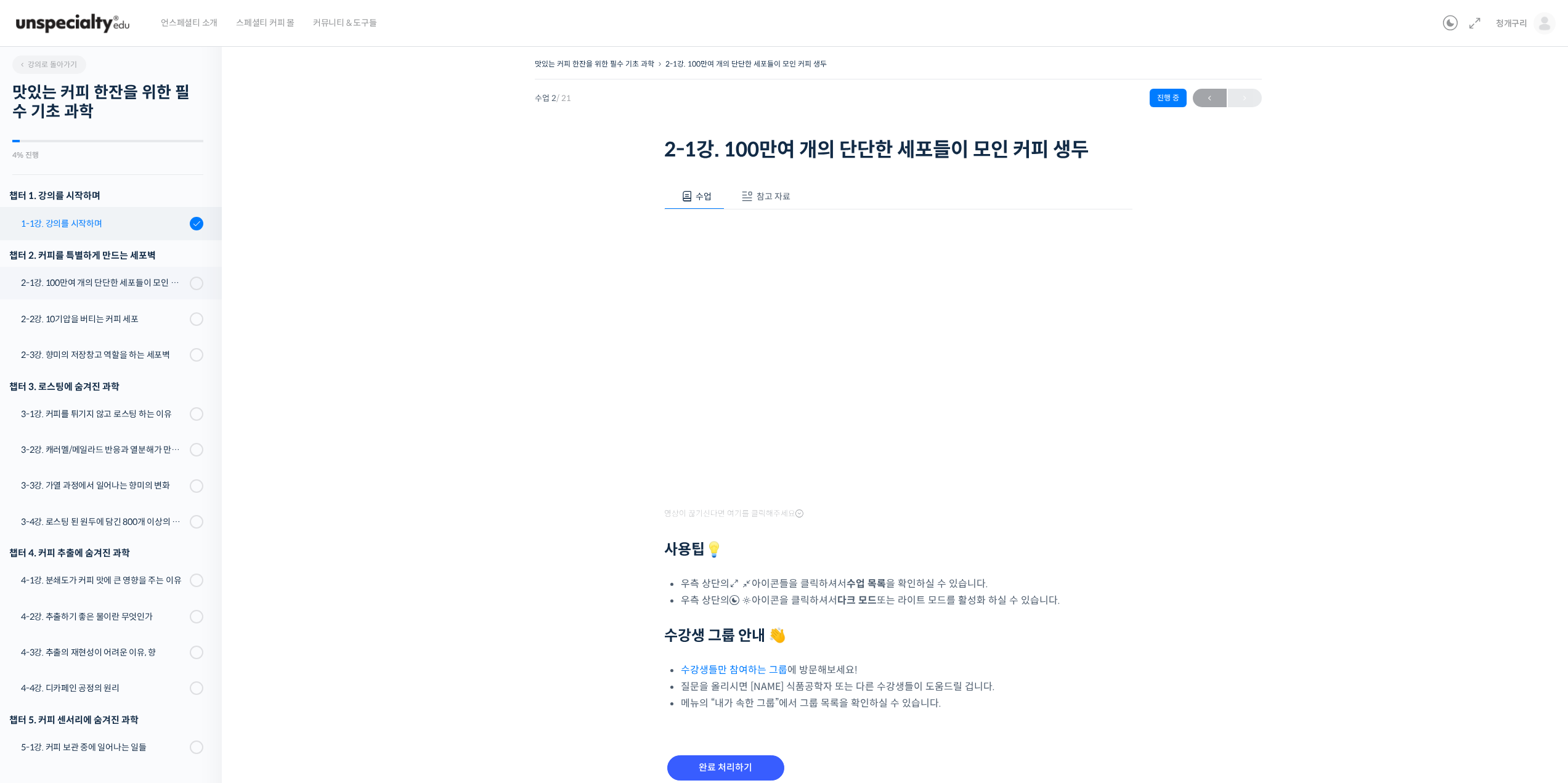 click on "1-1강. 강의를 시작하며" at bounding box center [104, 224] 